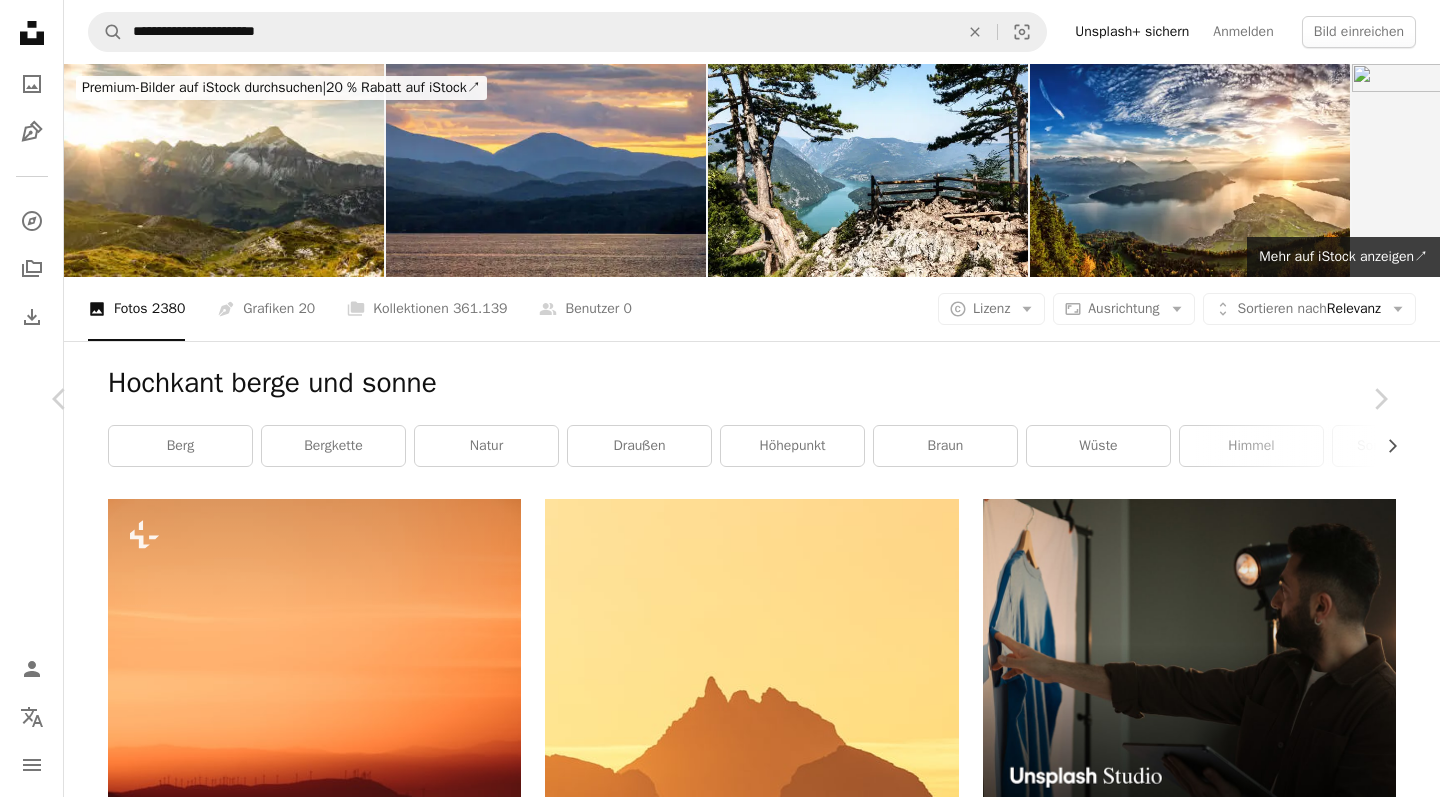 scroll, scrollTop: 5340, scrollLeft: 0, axis: vertical 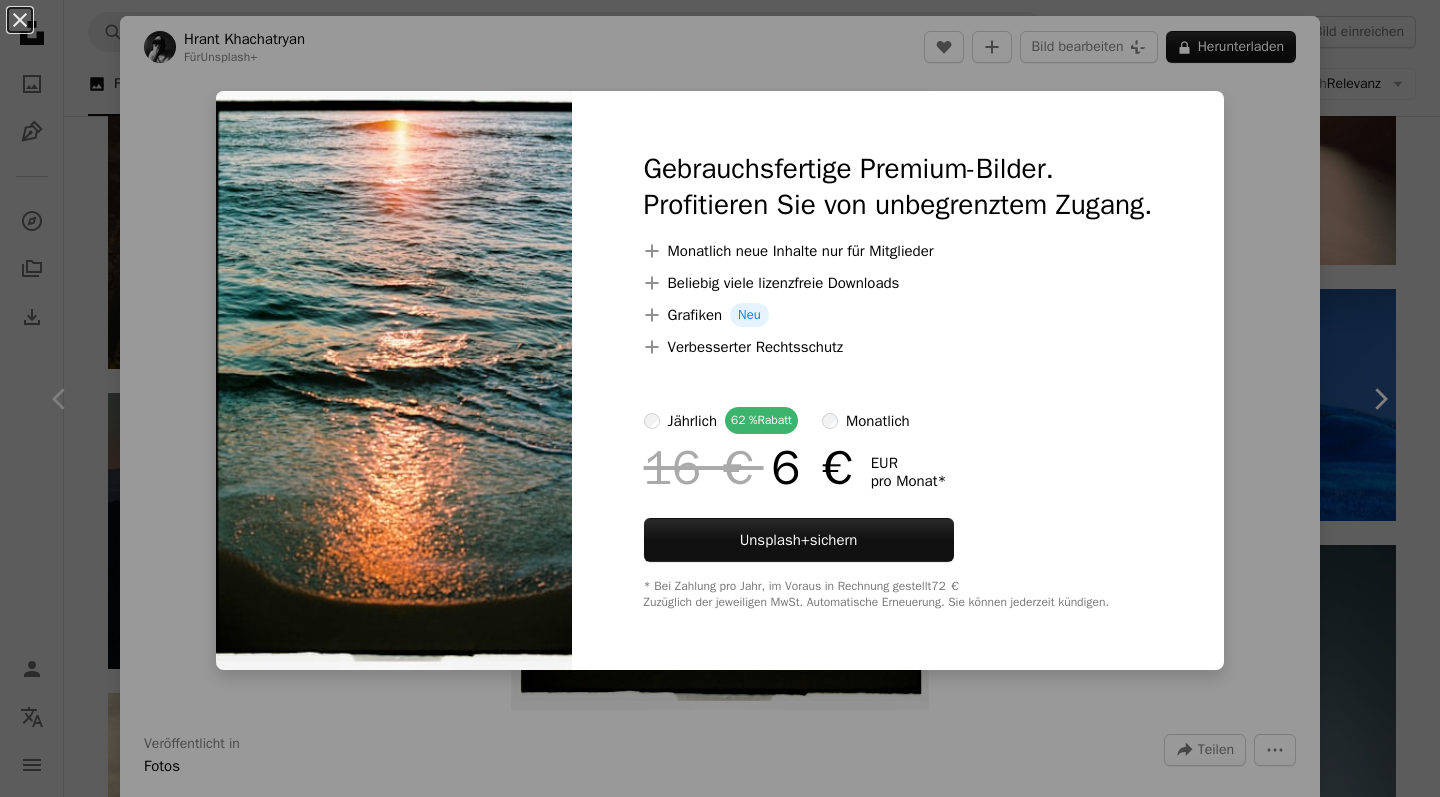 click on "An X shape Gebrauchsfertige Premium-Bilder. Profitieren Sie von unbegrenztem Zugang. A plus sign Monatlich neue Inhalte nur für Mitglieder A plus sign Beliebig viele lizenzfreie Downloads A plus sign Grafiken  Neu A plus sign Verbesserter Rechtsschutz jährlich 62 %  Rabatt monatlich 16 €   6 € EUR pro Monat * Unsplash+  sichern * Bei Zahlung pro Jahr, im Voraus in Rechnung gestellt  72 € Zuzüglich der jeweiligen MwSt. Automatische Erneuerung. Sie können jederzeit kündigen." at bounding box center [720, 398] 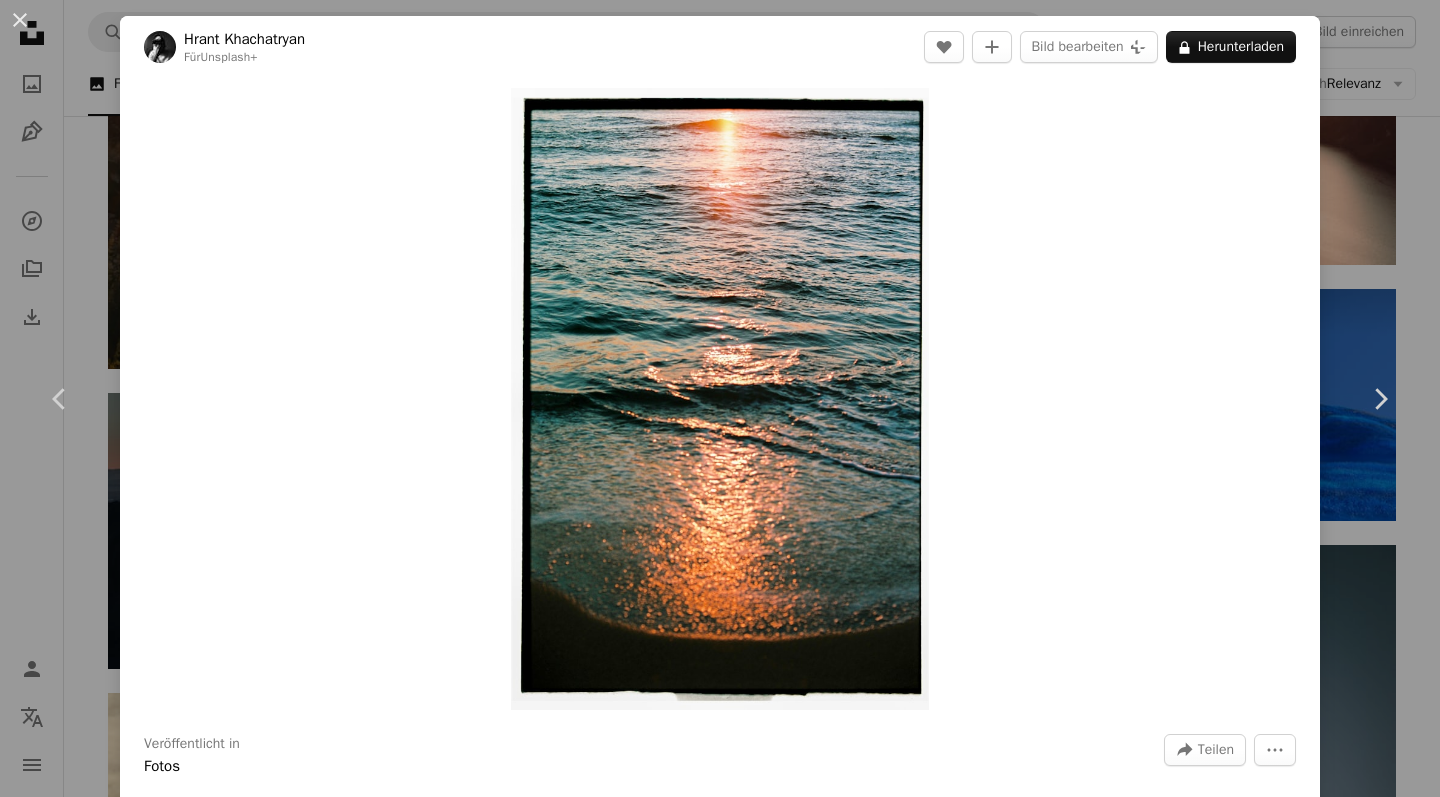 click on "Zoom in" at bounding box center [720, 399] 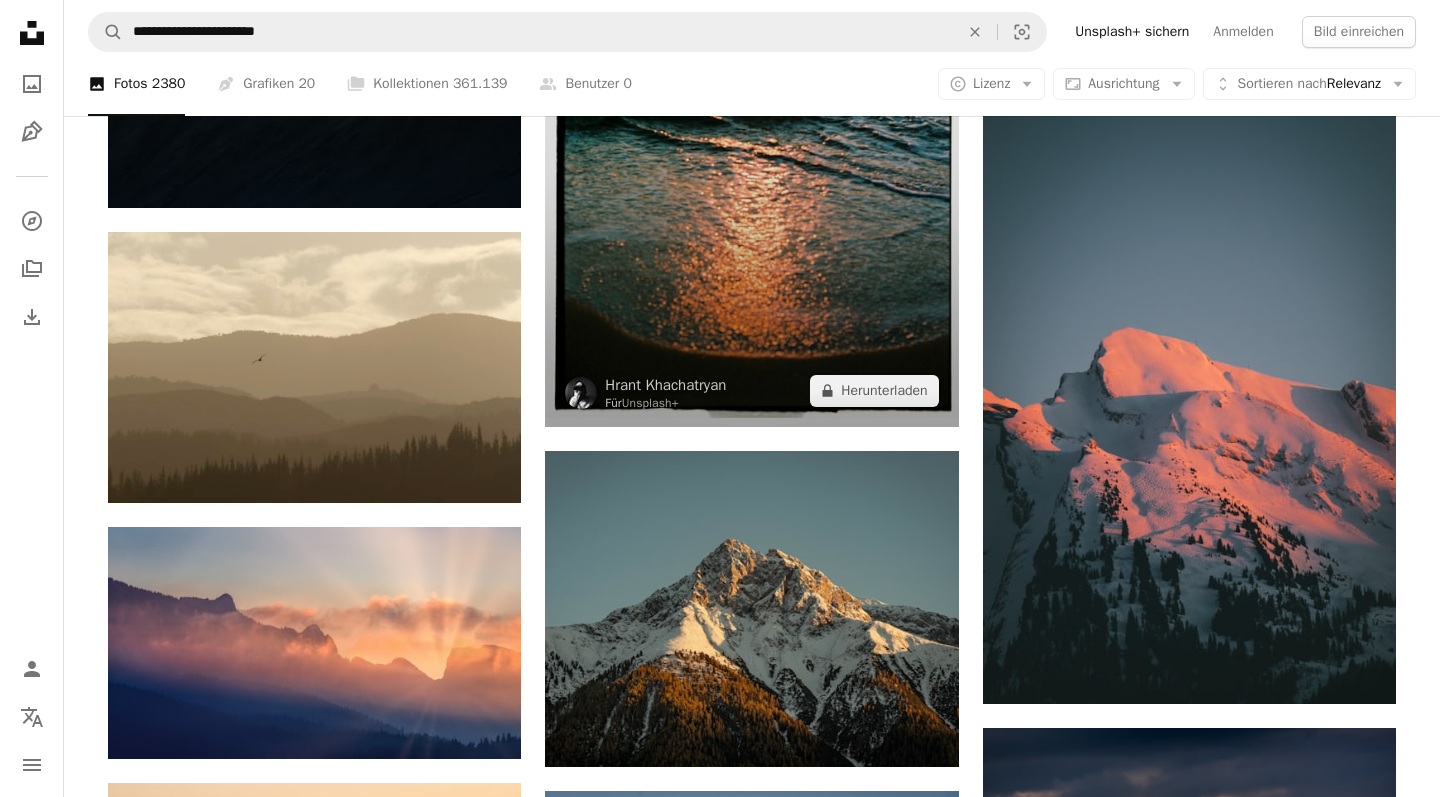 scroll, scrollTop: 5876, scrollLeft: 0, axis: vertical 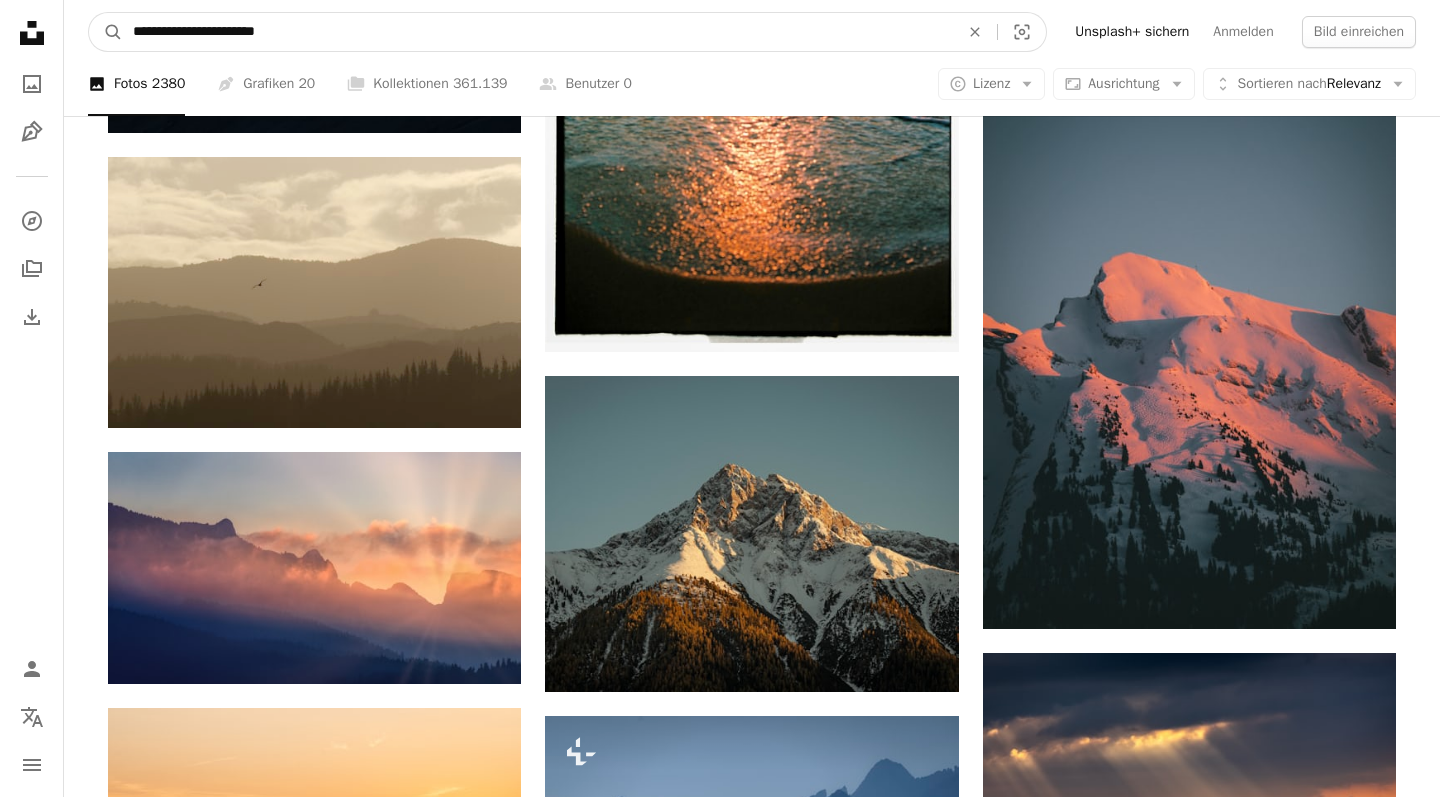 click on "**********" at bounding box center [538, 32] 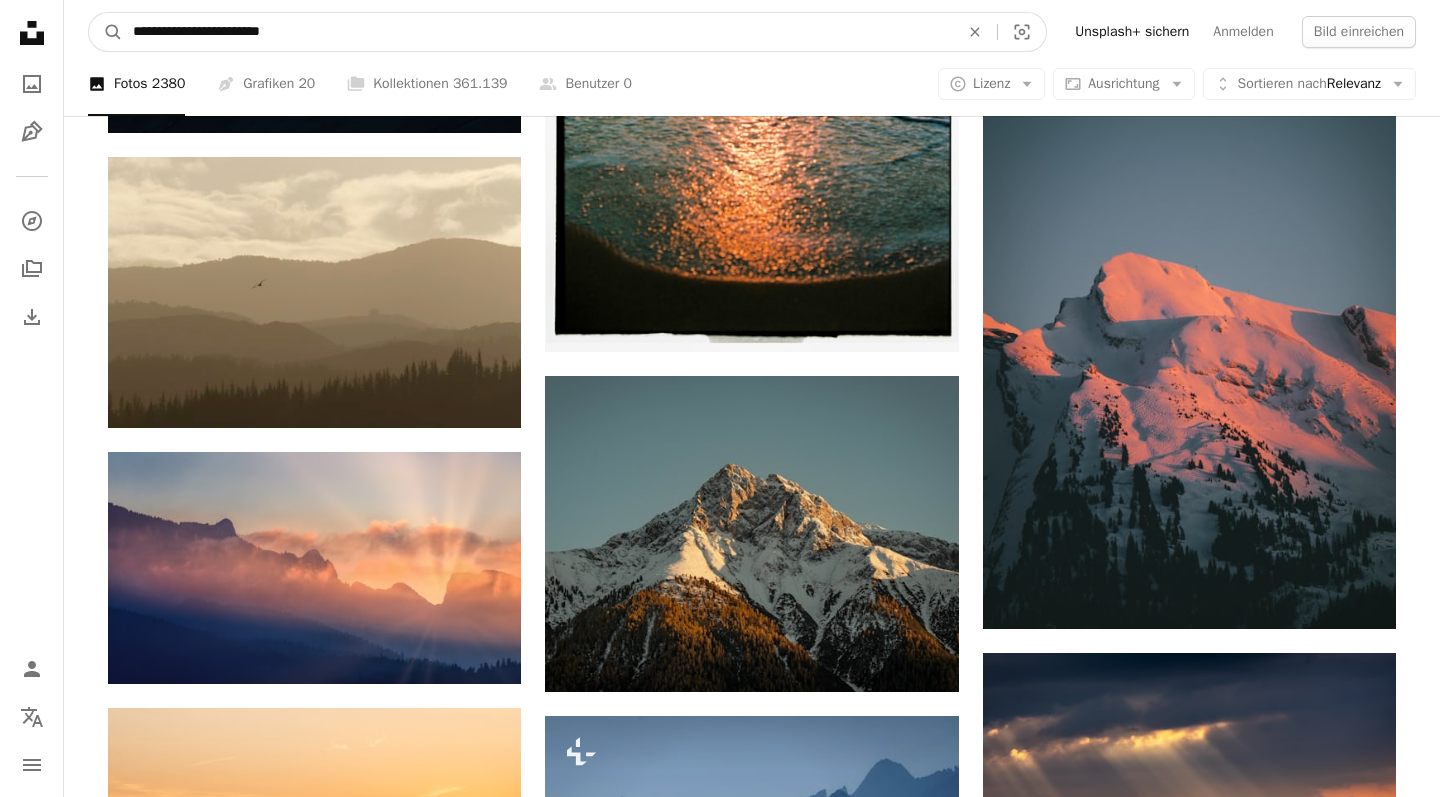 type on "**********" 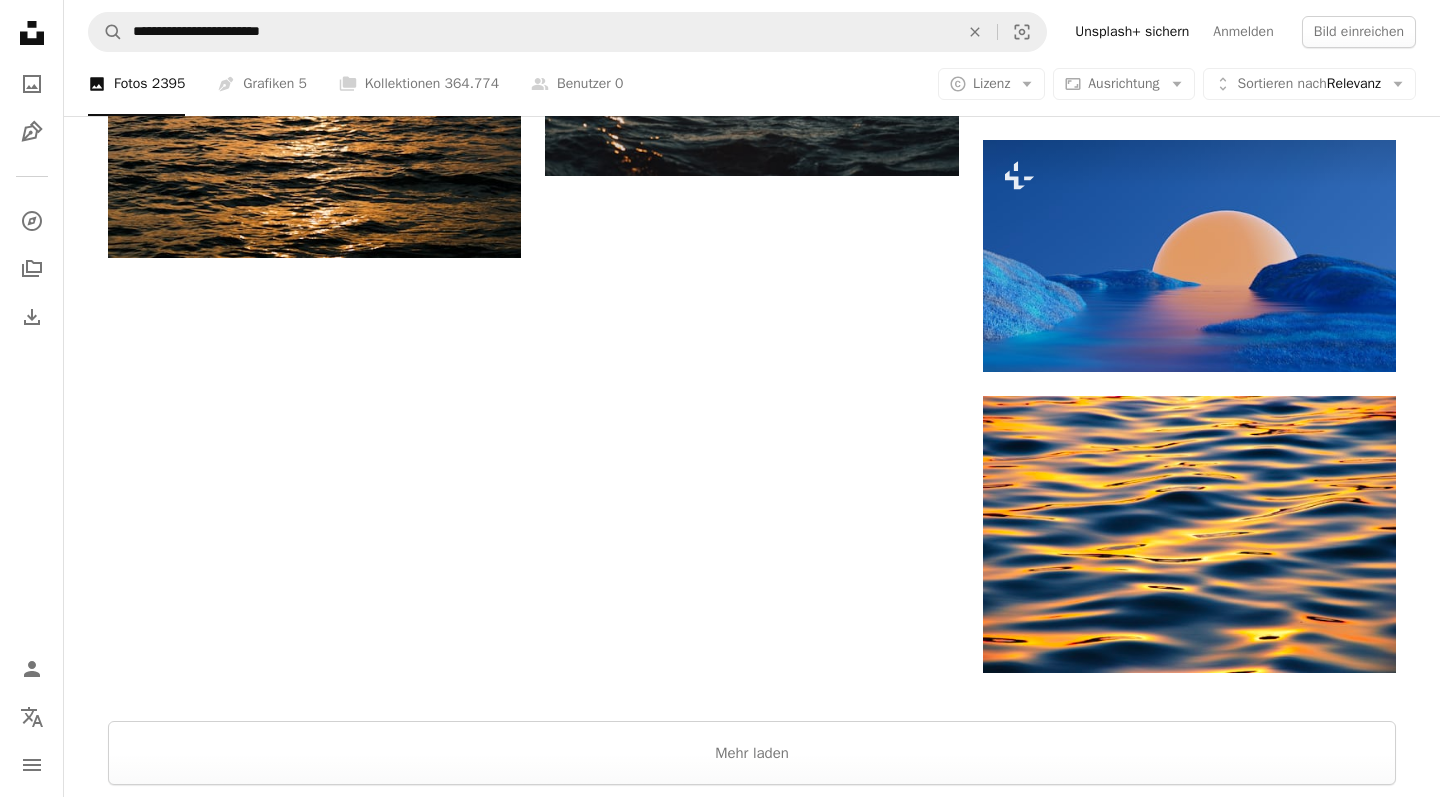 scroll, scrollTop: 3355, scrollLeft: 0, axis: vertical 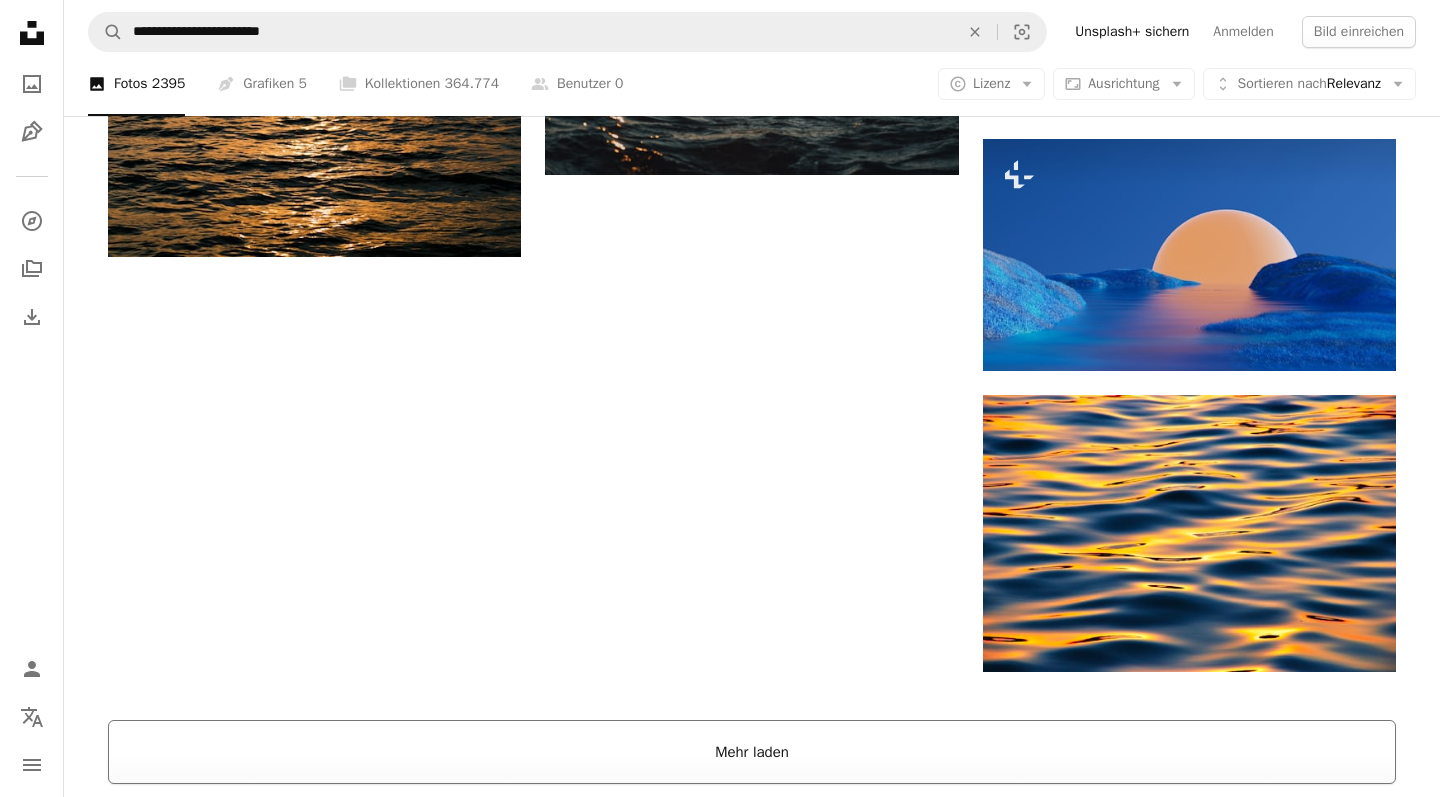 click on "Mehr laden" at bounding box center (752, 752) 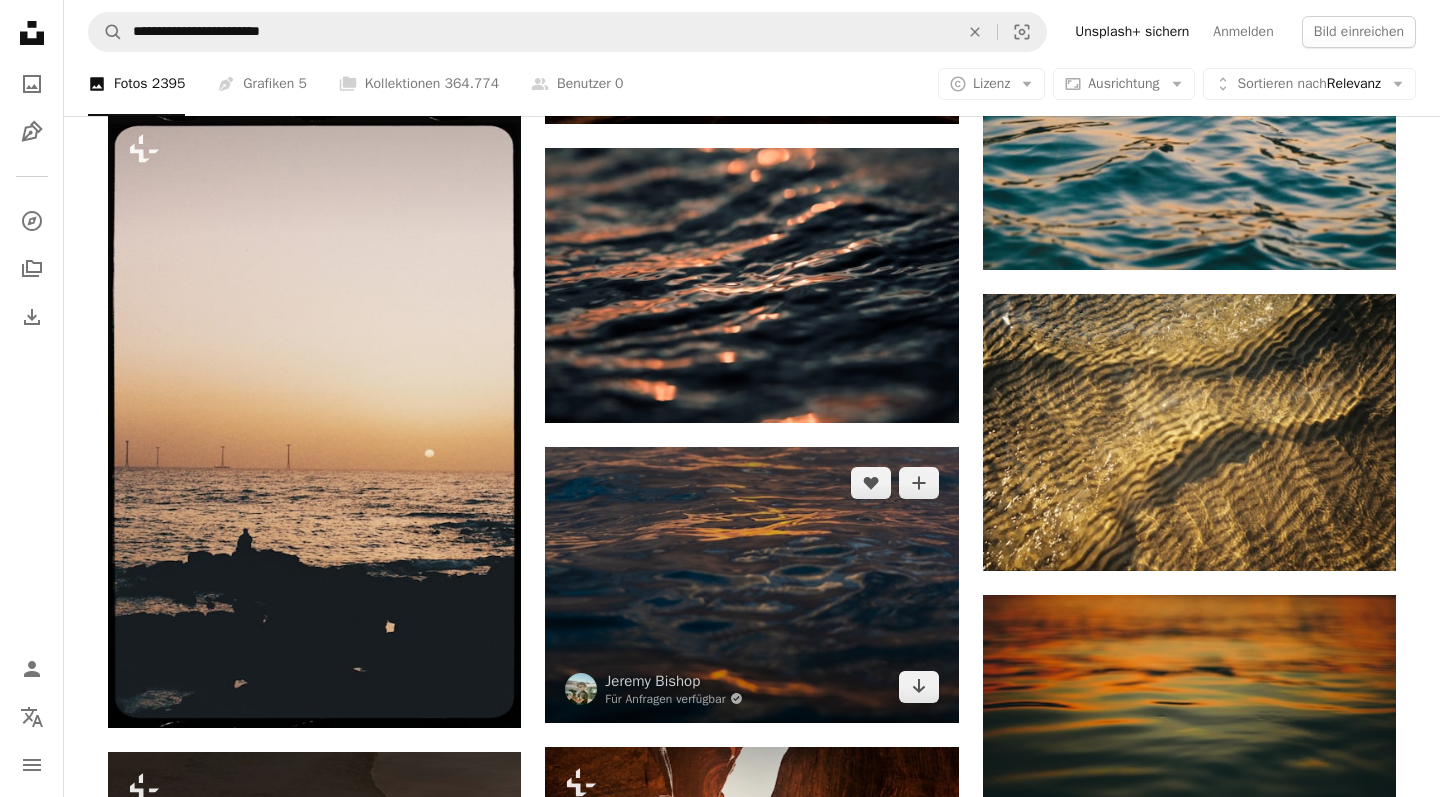 scroll, scrollTop: 12517, scrollLeft: 0, axis: vertical 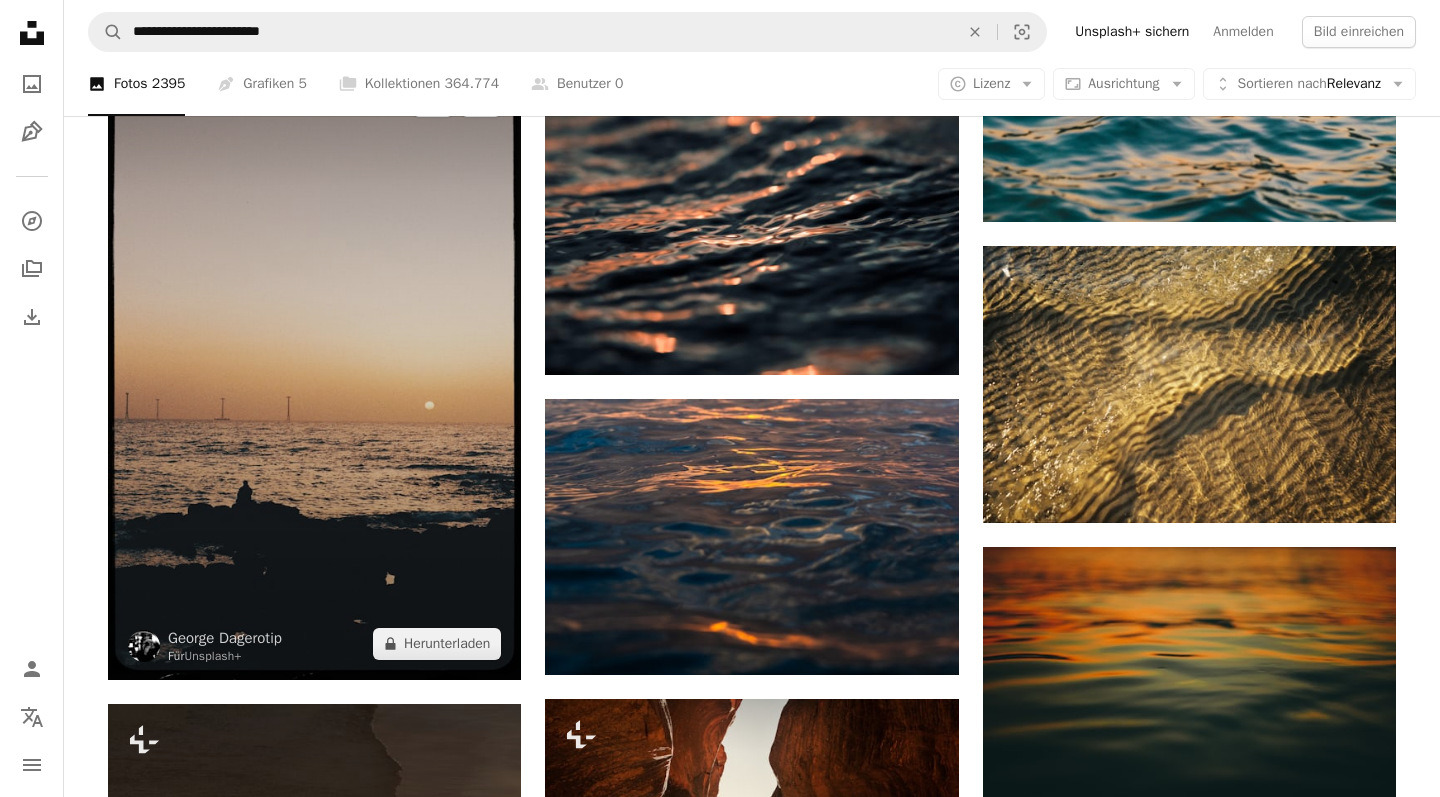 click at bounding box center (314, 372) 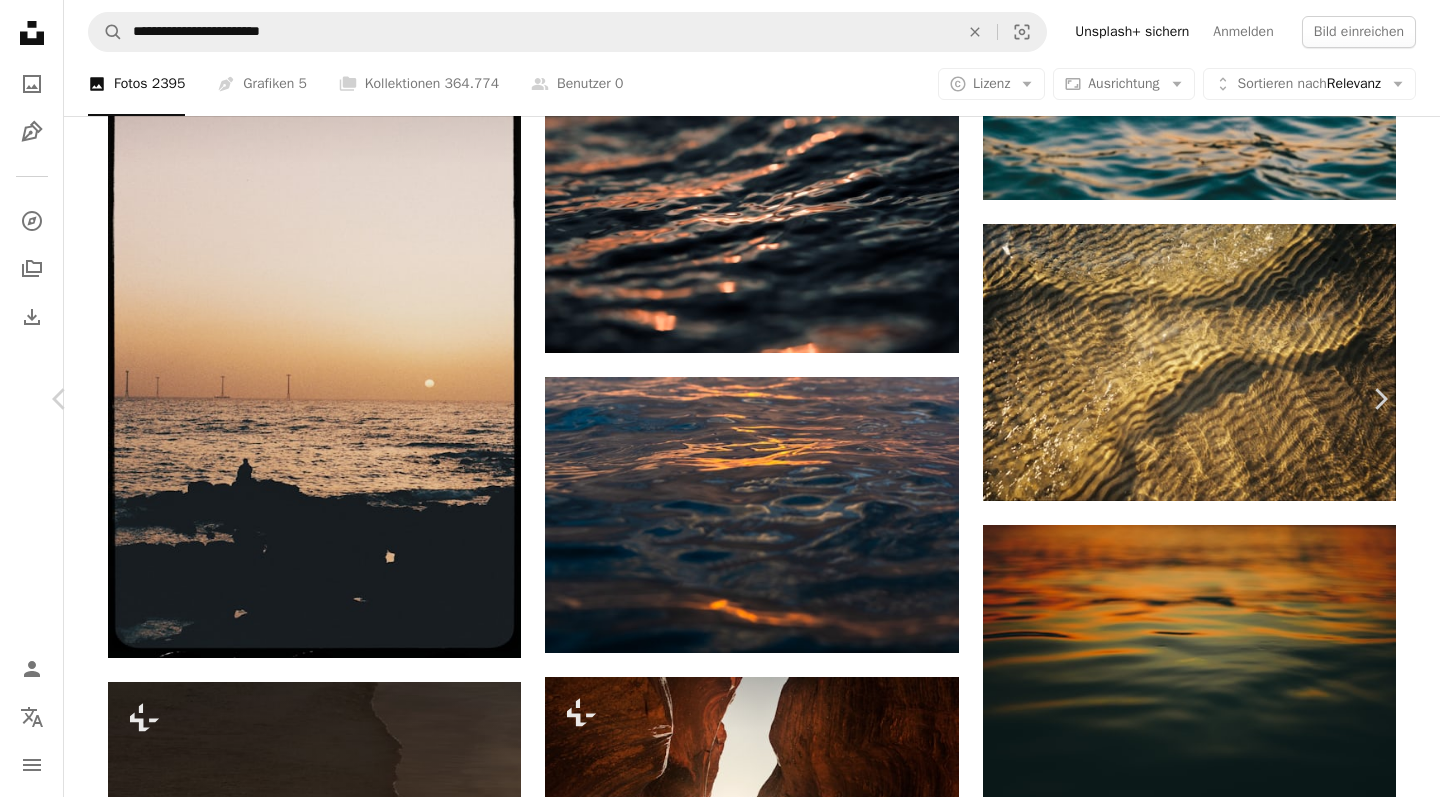 scroll, scrollTop: 250, scrollLeft: 0, axis: vertical 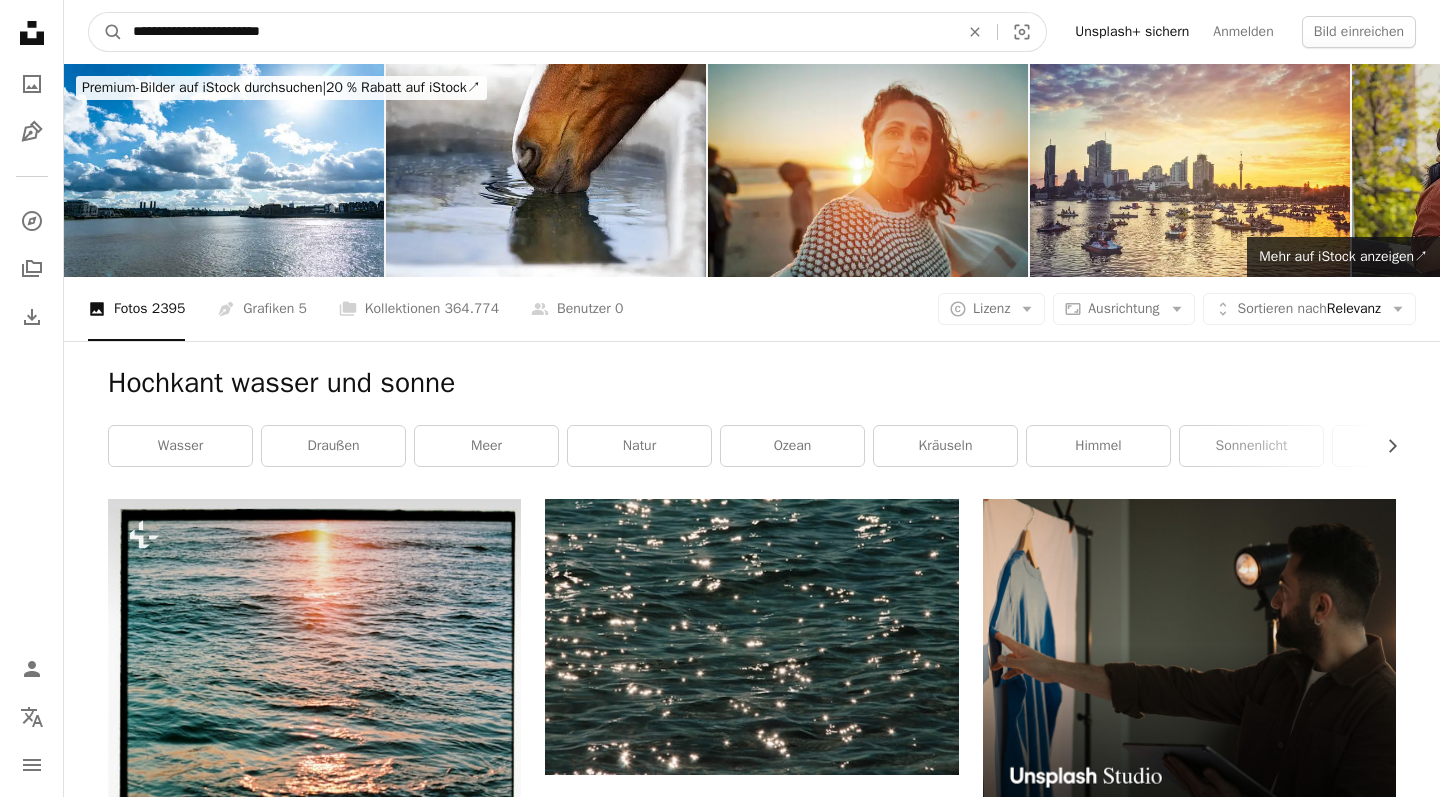 click on "**********" at bounding box center [538, 32] 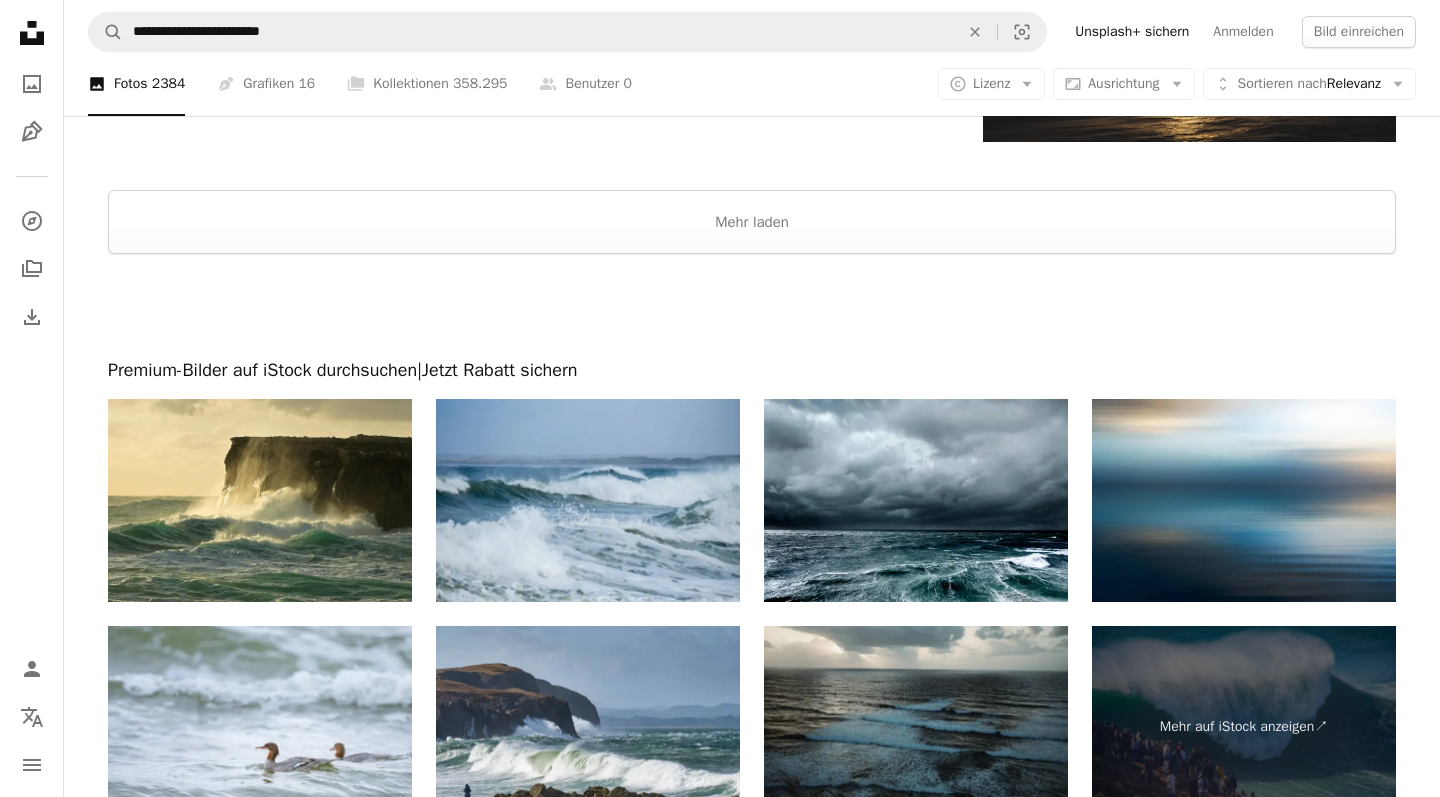 scroll, scrollTop: 3852, scrollLeft: 0, axis: vertical 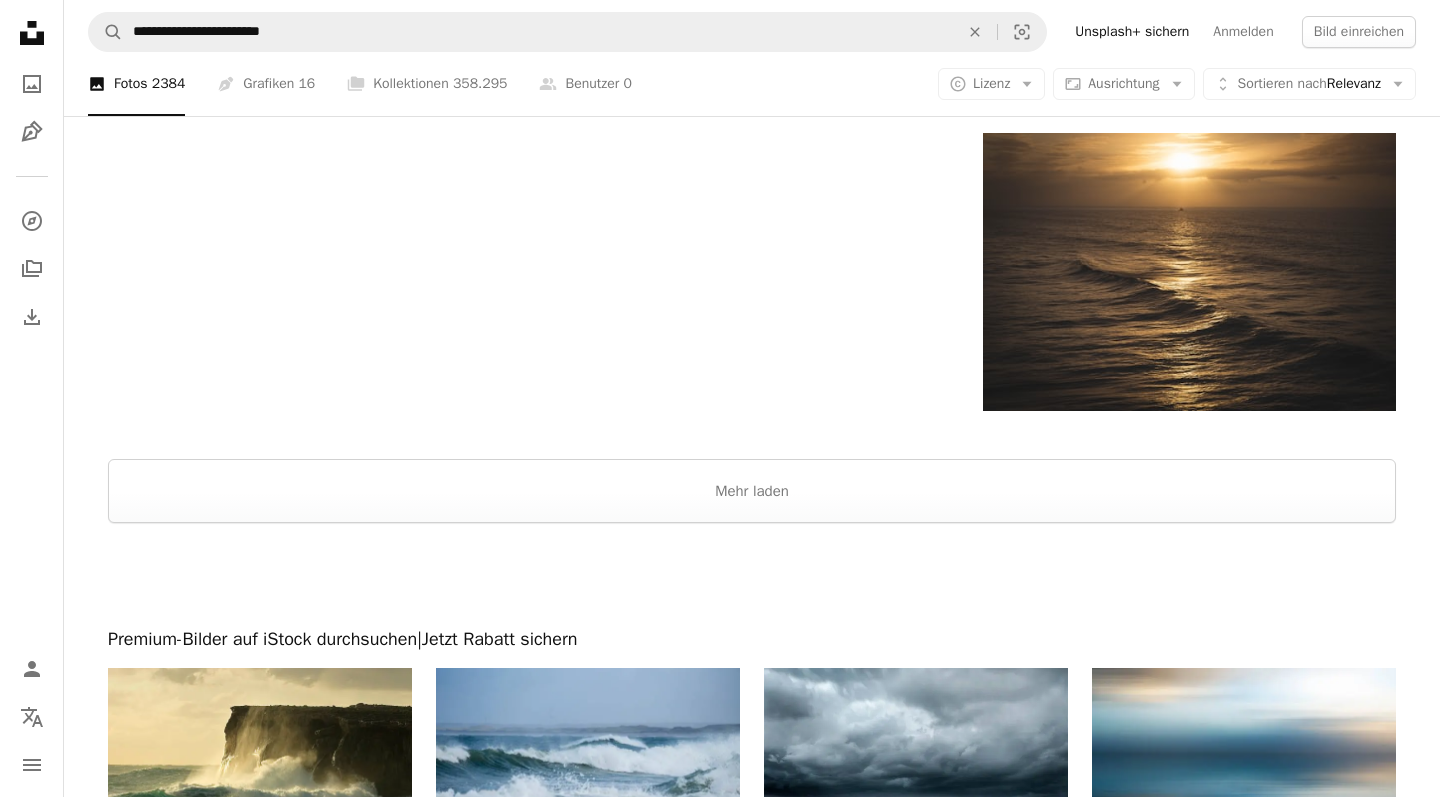 click at bounding box center (752, 435) 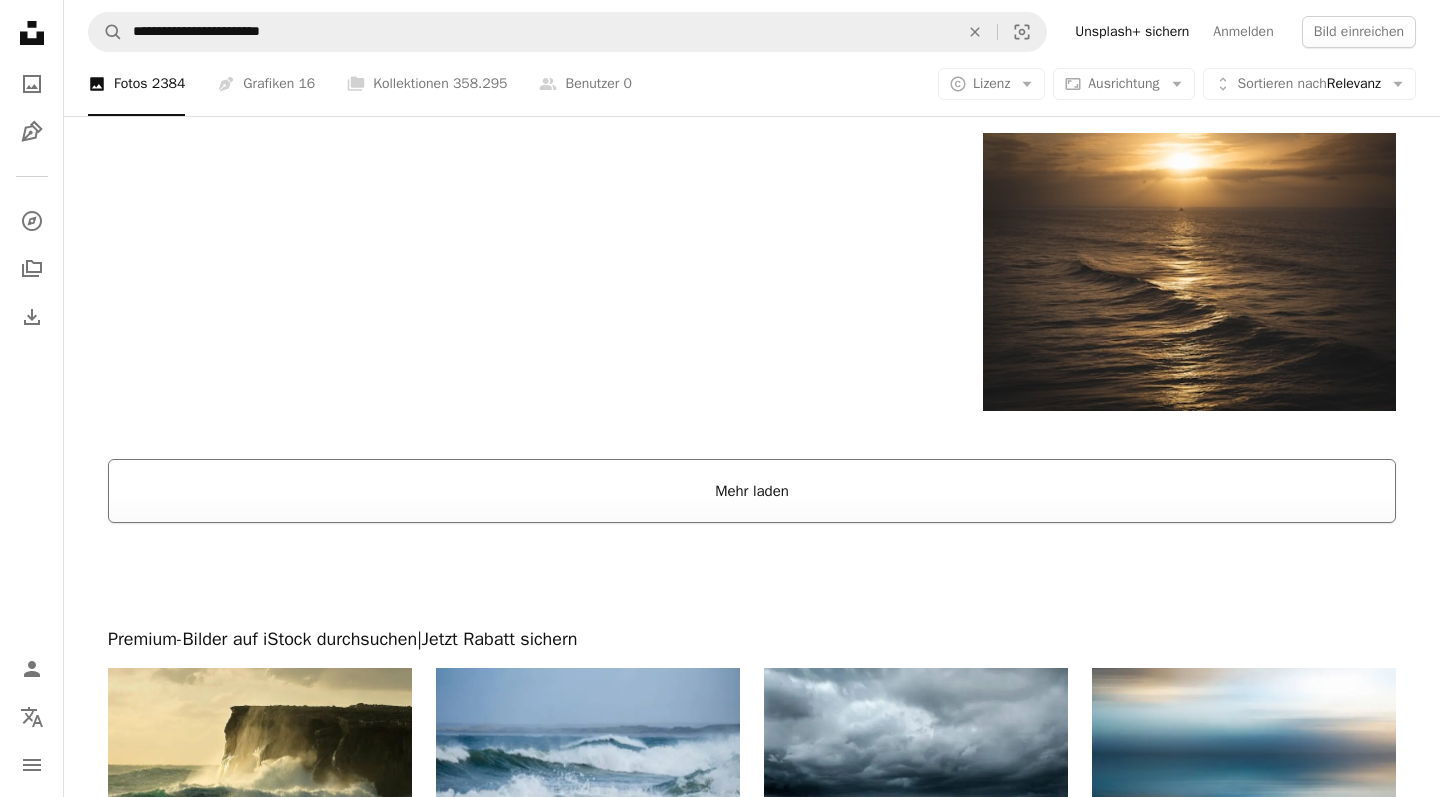click on "Mehr laden" at bounding box center (752, 491) 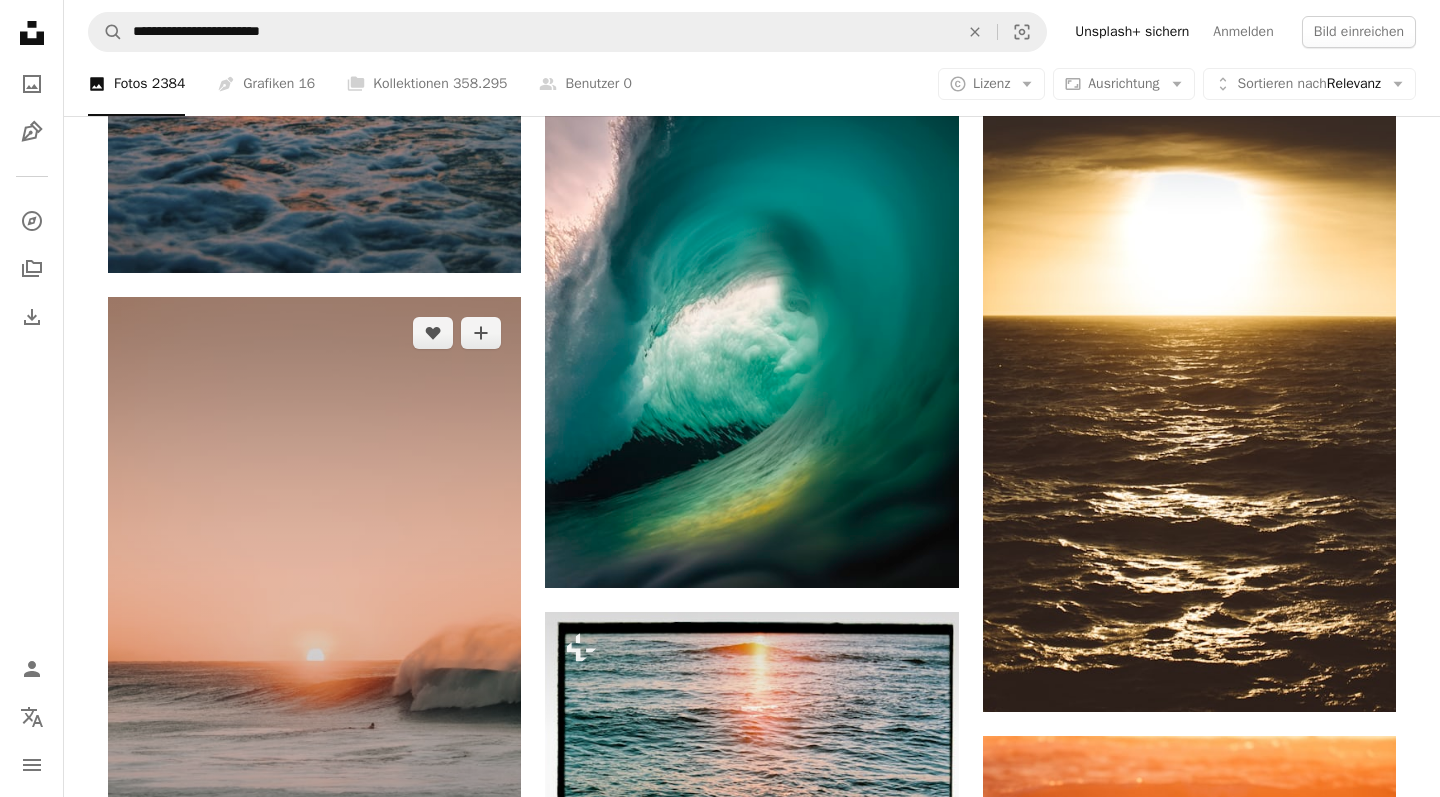scroll, scrollTop: 5013, scrollLeft: 0, axis: vertical 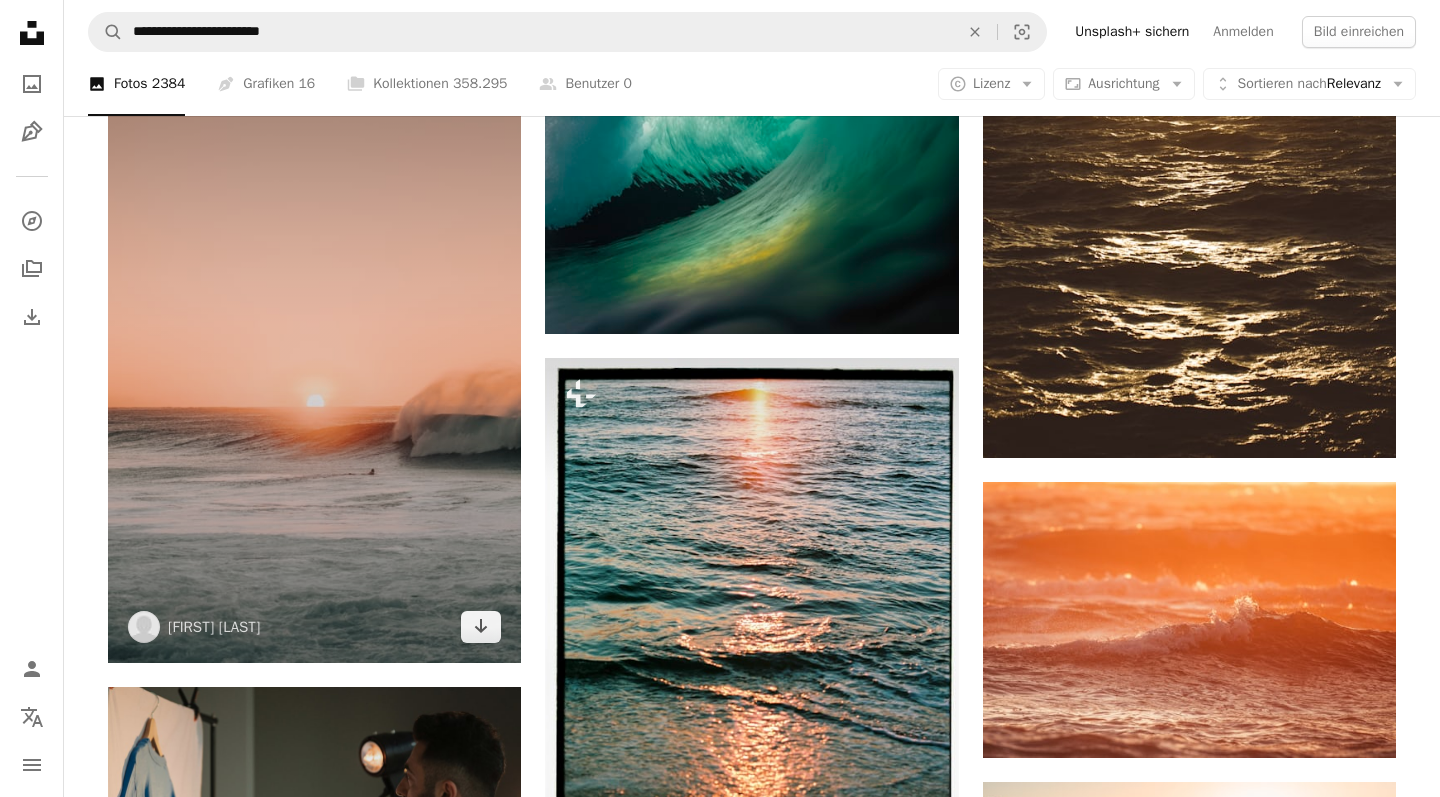 click at bounding box center [314, 353] 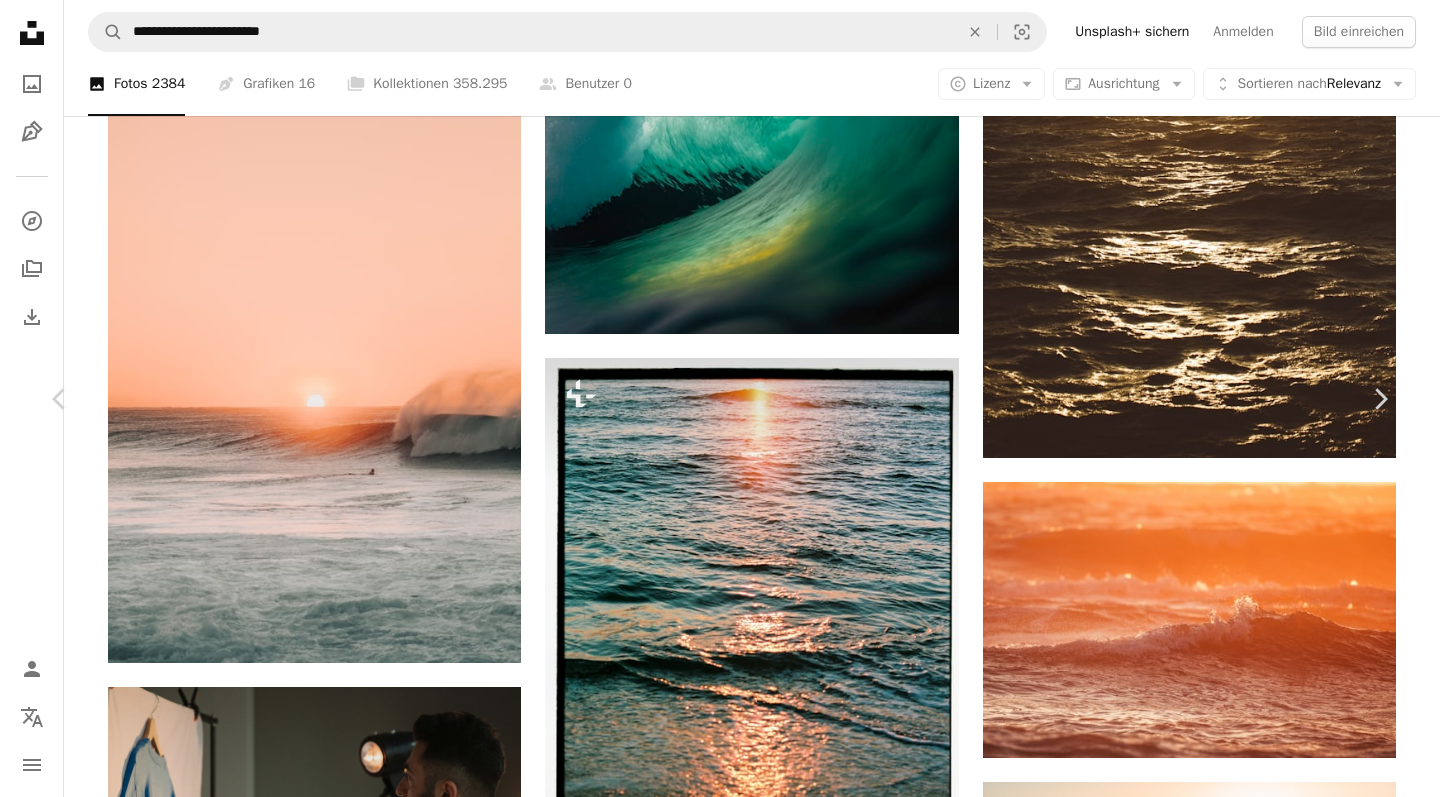 click on "A X shape Chevron left Chevron right [FIRST] [LAST] A heart A plus sign Bild bearbeiten   Plus sign for Unsplash+ Kostenlos herunterladen Chevron down Zoom in Aufrufe 6.542.501 Downloads 56.569 Veröffentlicht in Fotos ,  Natur ,  Reise A forward-right arrow Teilen Info icon Info More Actions A map marker [LOCATION], [LOCATION] Calendar outlined Veröffentlicht am  [DATE] Camera FUJIFILM, X-T2 Safety Kostenlos zu verwenden im Rahmen der  Unsplash Lizenz Strand Sonnenuntergang Sonnenaufgang Sonne rosa Orange Tapeten Hintergründe Brandung schwimmen glühen Seestück Ufer am frühen Morgen Bronte Tapete Meer Sommer grau Australien Kostenlose Bilder Ähnliche Premium-Bilder auf iStock durchsuchen  |  20 % Rabatt mit Aktionscode UNSPLASH20 Mehr auf iStock anzeigen  ↗ Ähnliche Bilder A heart A plus sign [FIRST] [LAST] Für Anfragen verfügbar A checkmark inside of a circle Arrow pointing down A heart A plus sign [FIRST] [LAST] Arrow pointing down Plus sign for Unsplash+ A heart" at bounding box center [720, 6754] 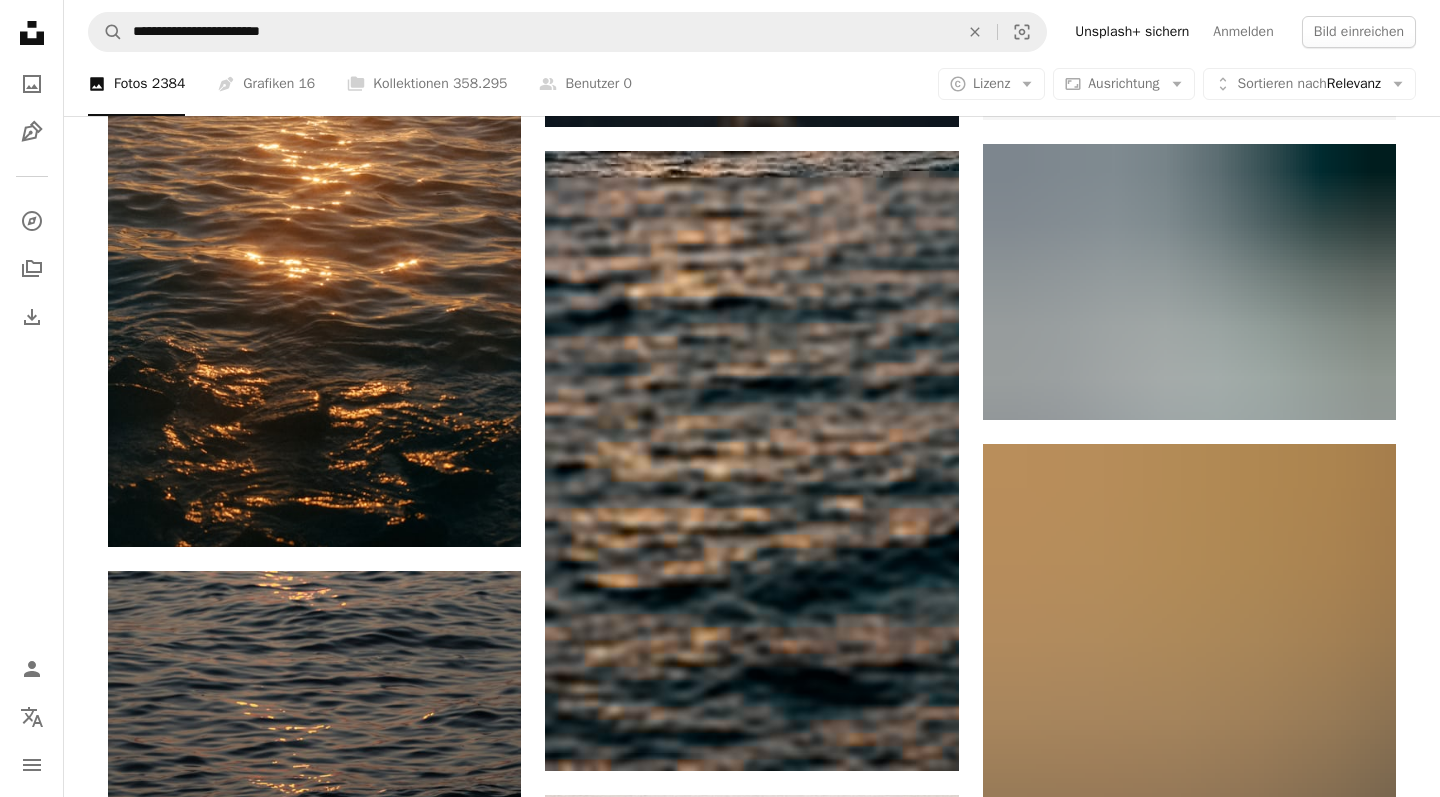 scroll, scrollTop: 8812, scrollLeft: 0, axis: vertical 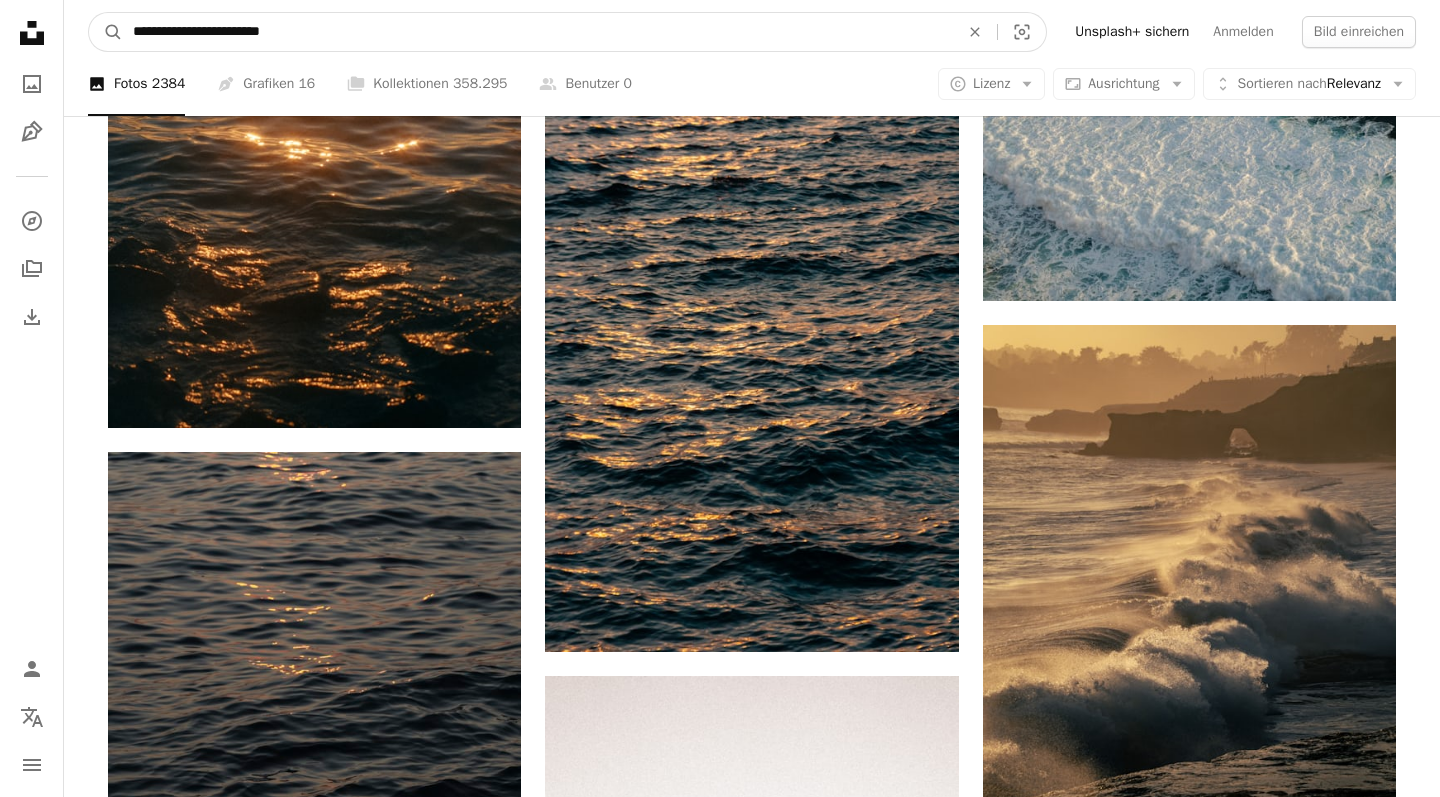 click on "**********" at bounding box center [538, 32] 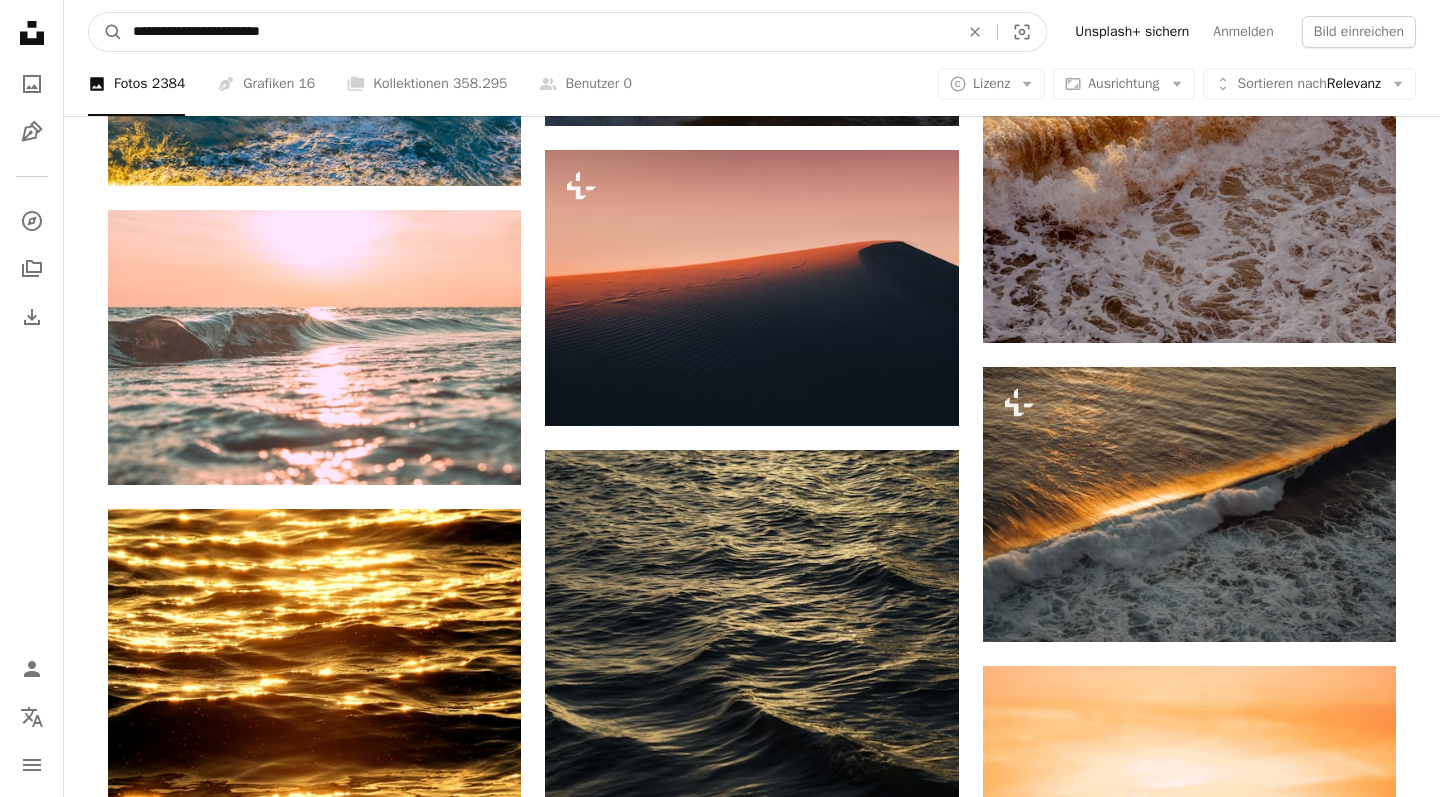 scroll, scrollTop: 1041, scrollLeft: 0, axis: vertical 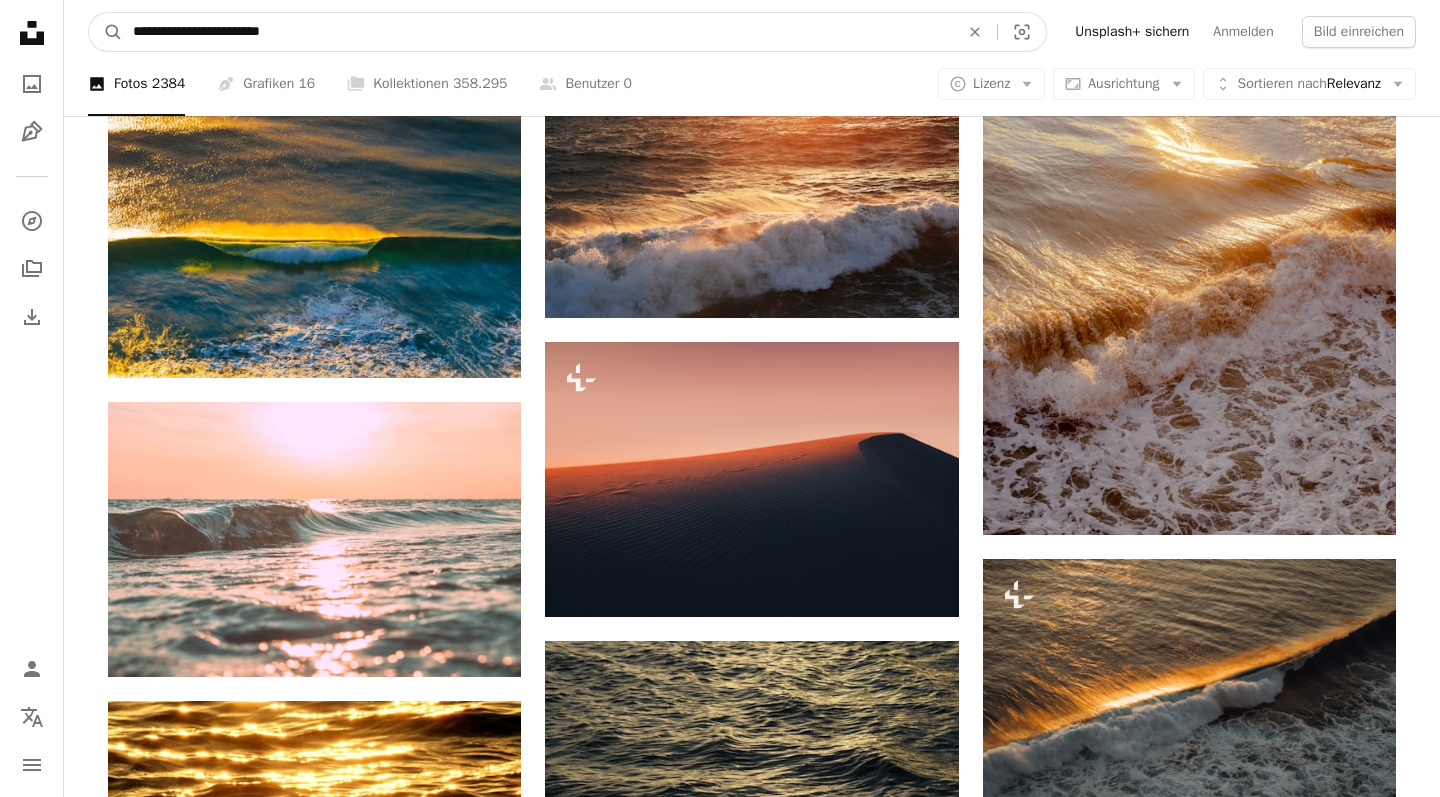 click on "**********" at bounding box center [538, 32] 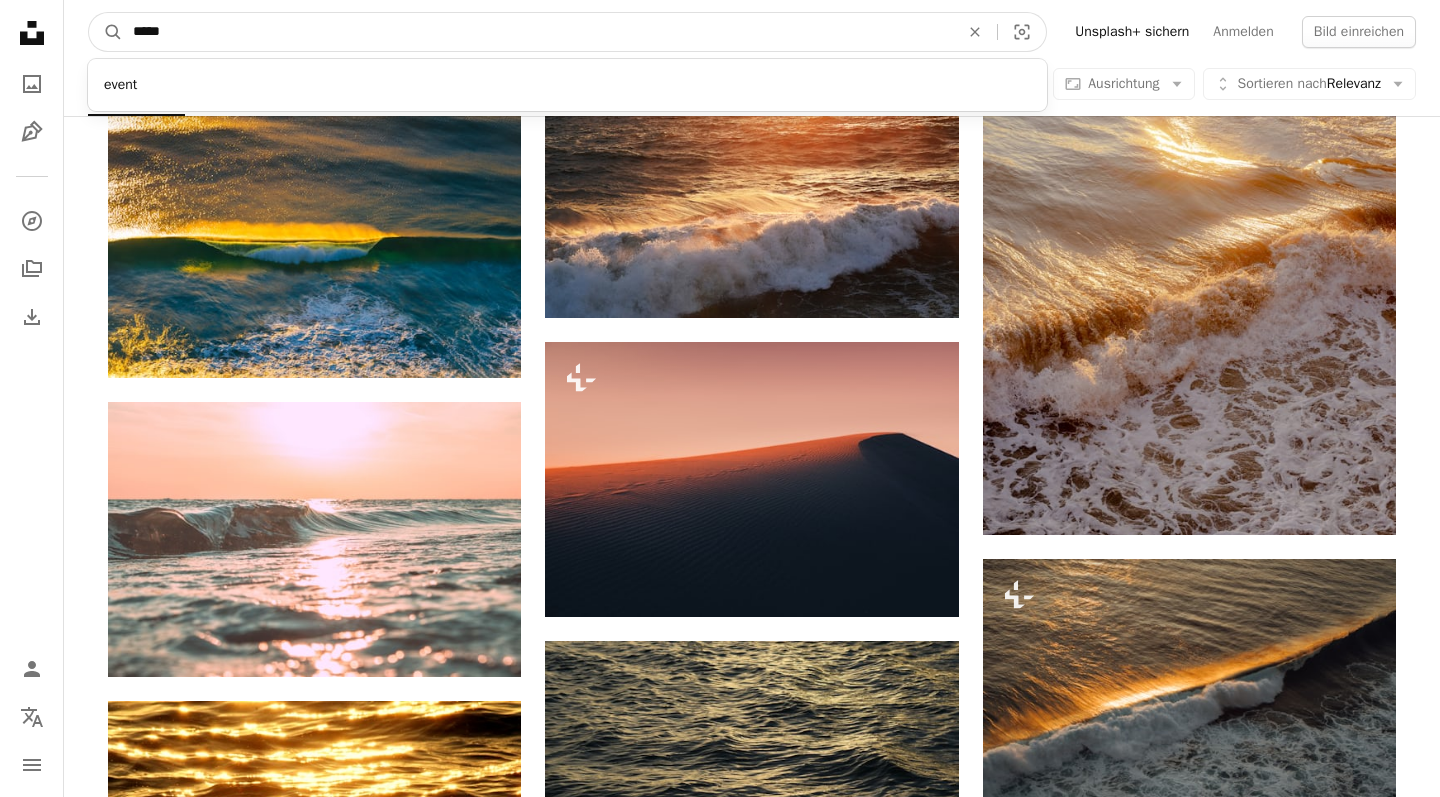 type on "*****" 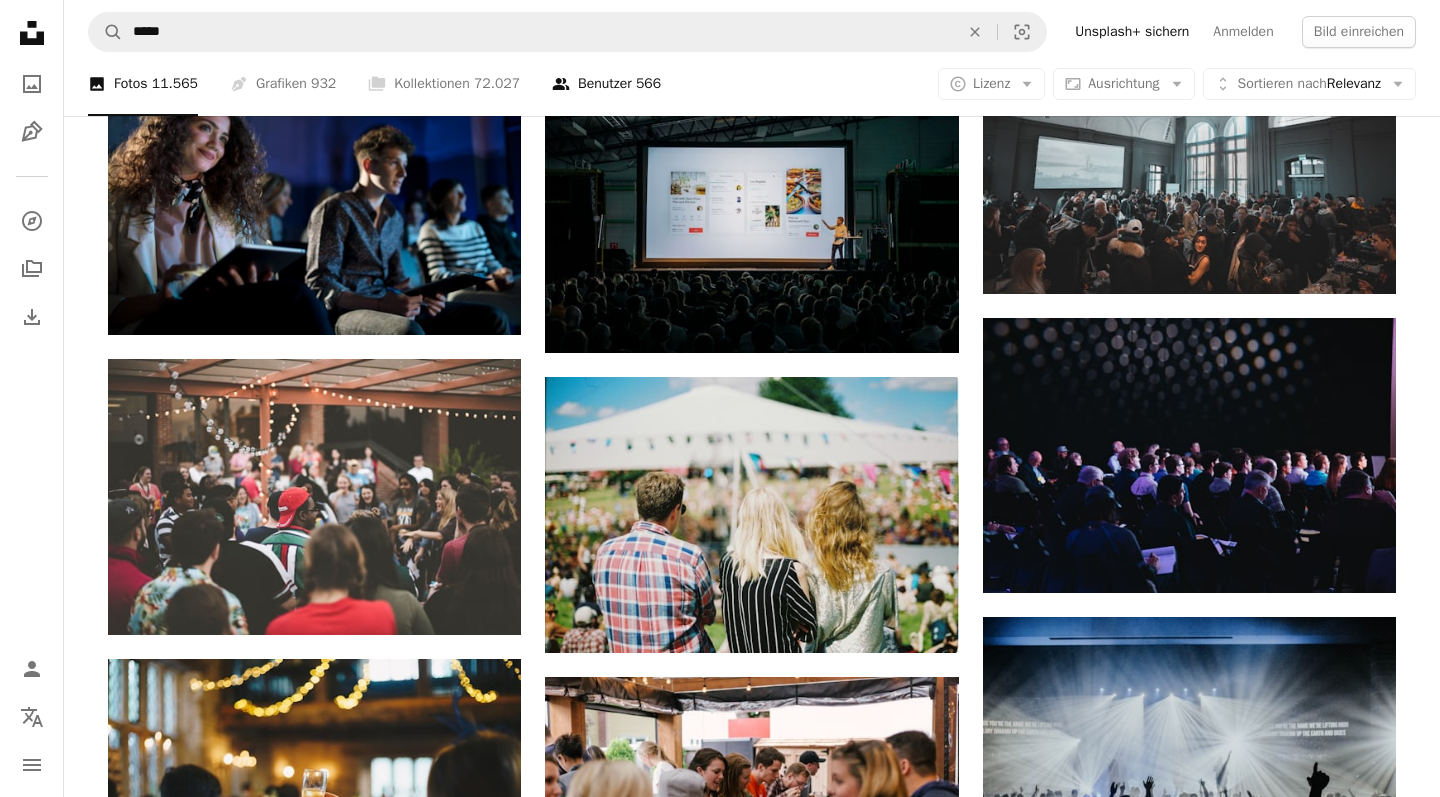 scroll, scrollTop: 0, scrollLeft: 0, axis: both 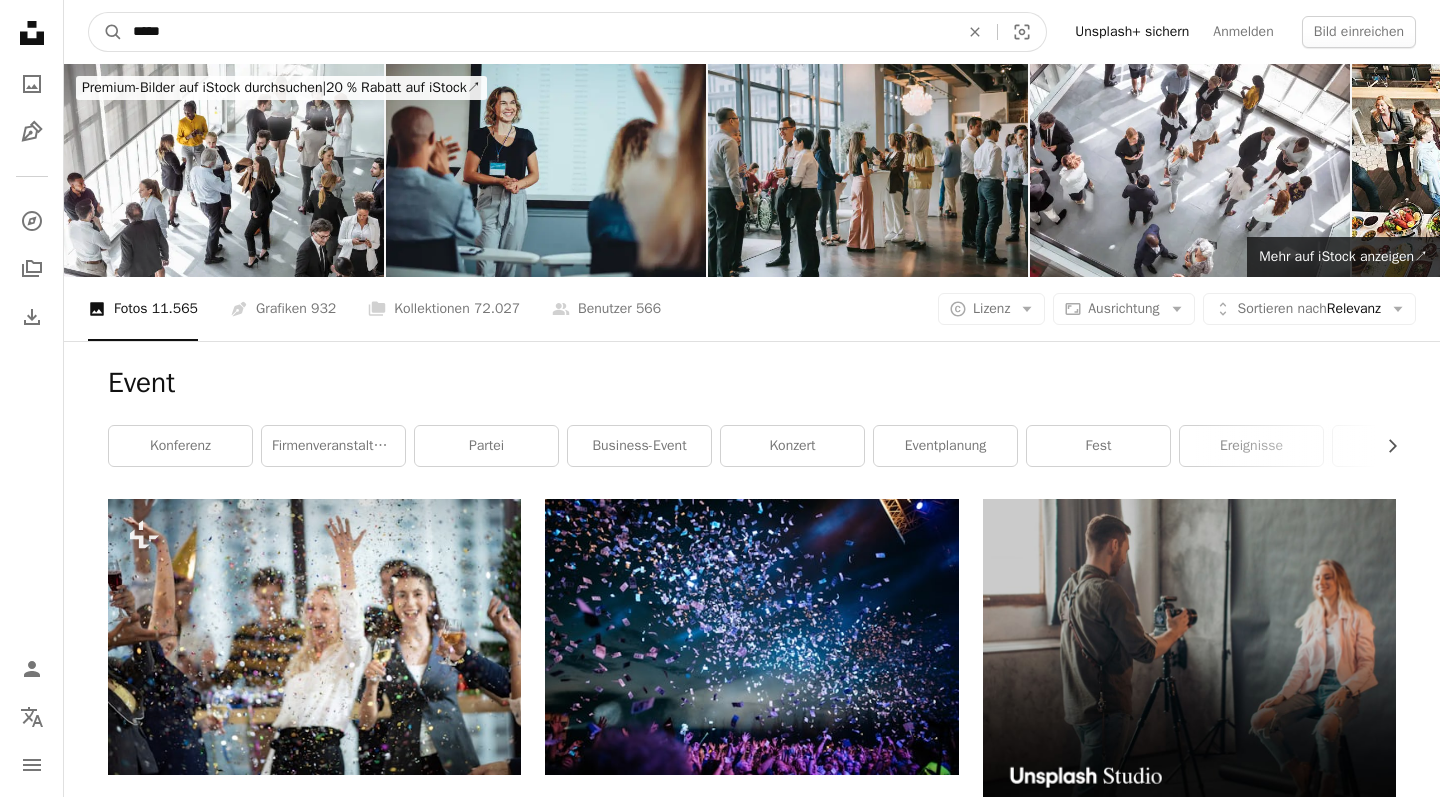 click on "*****" at bounding box center (538, 32) 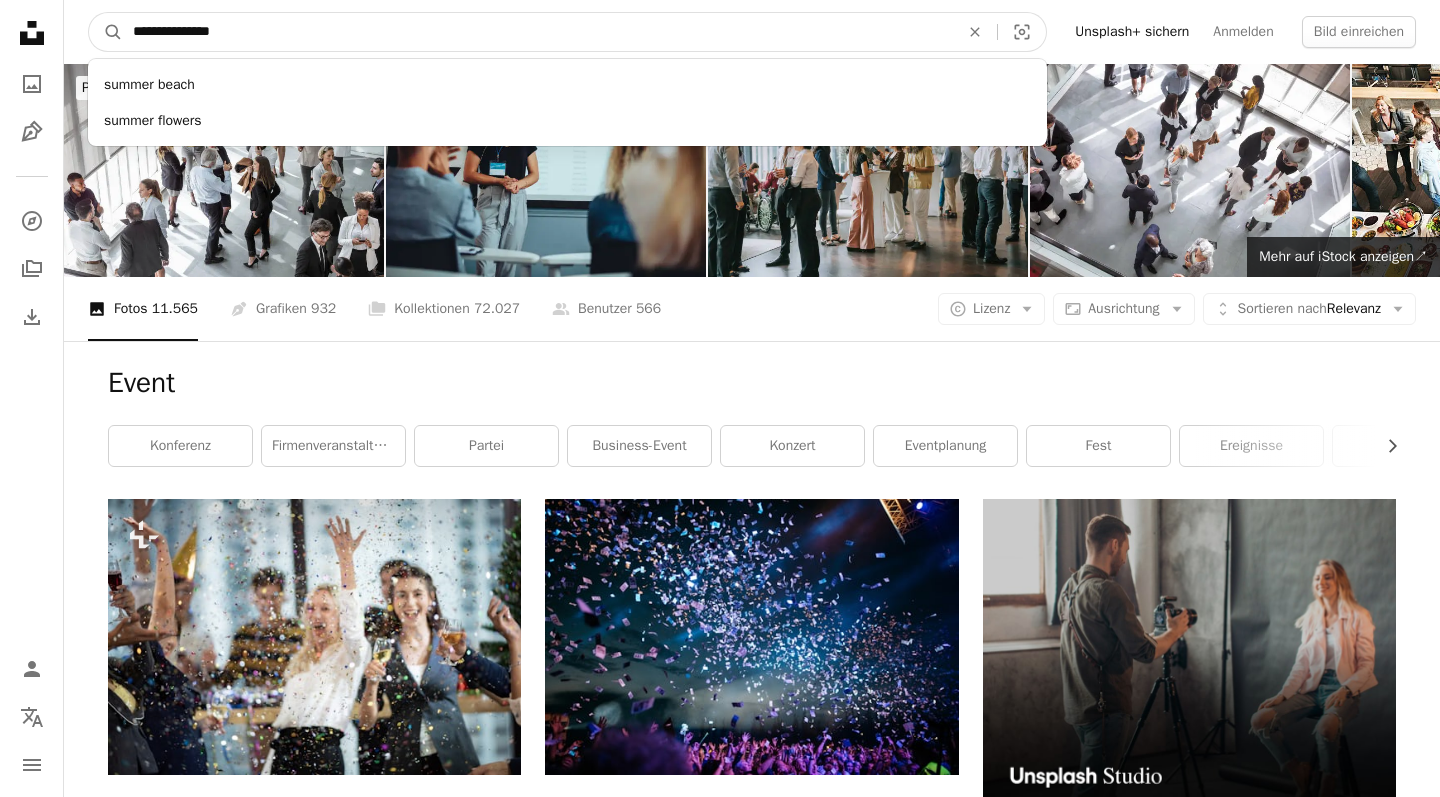 type on "**********" 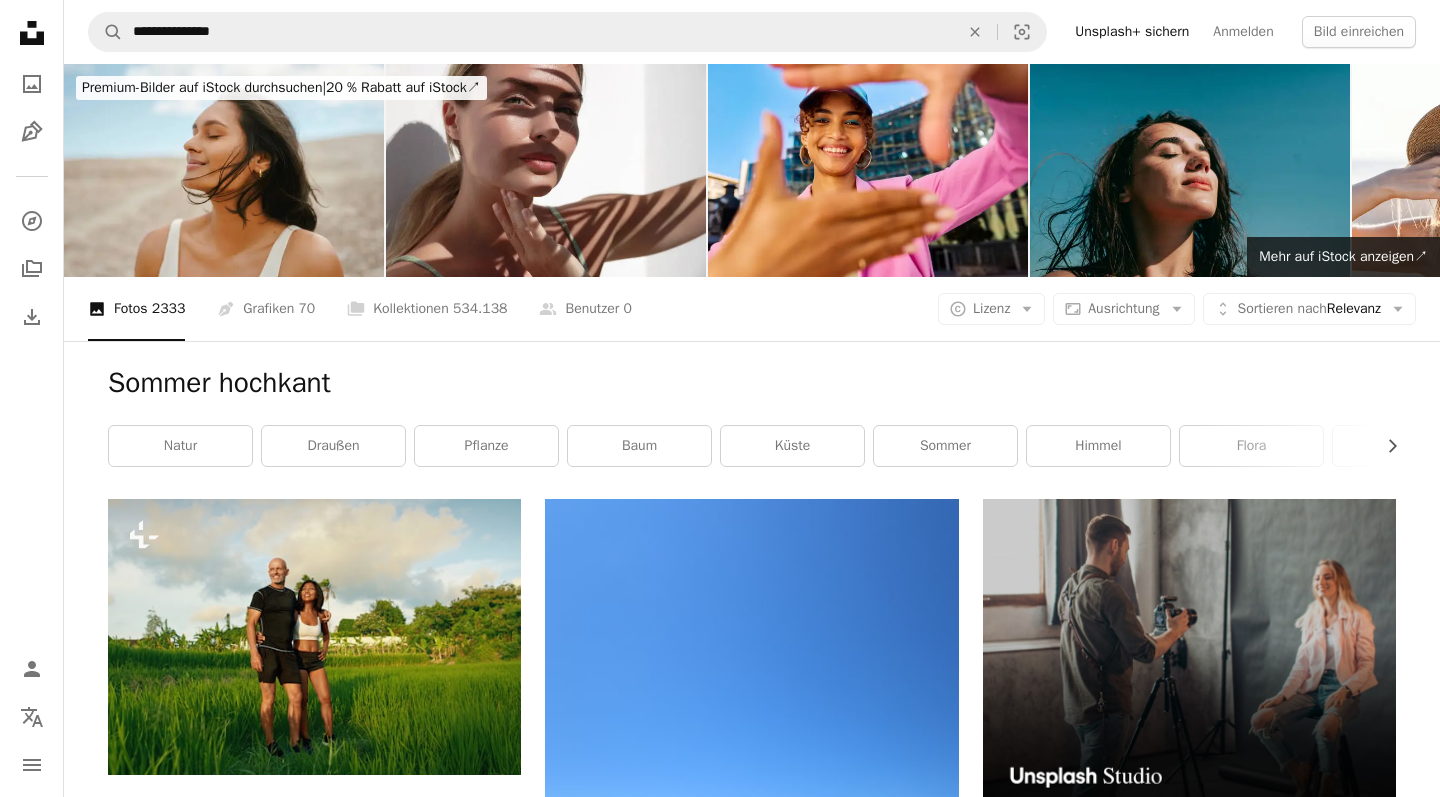 scroll, scrollTop: 0, scrollLeft: 0, axis: both 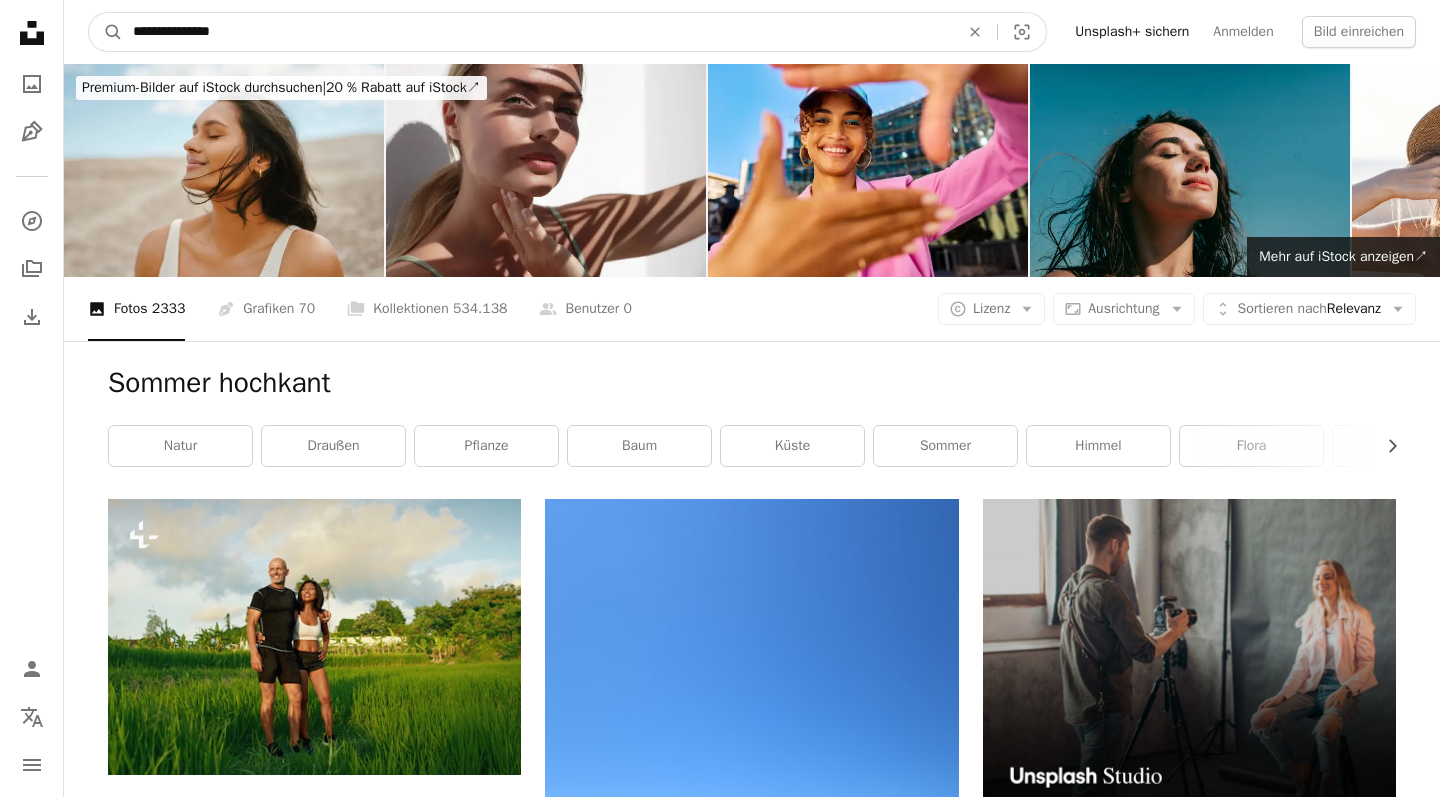 click on "**********" at bounding box center (538, 32) 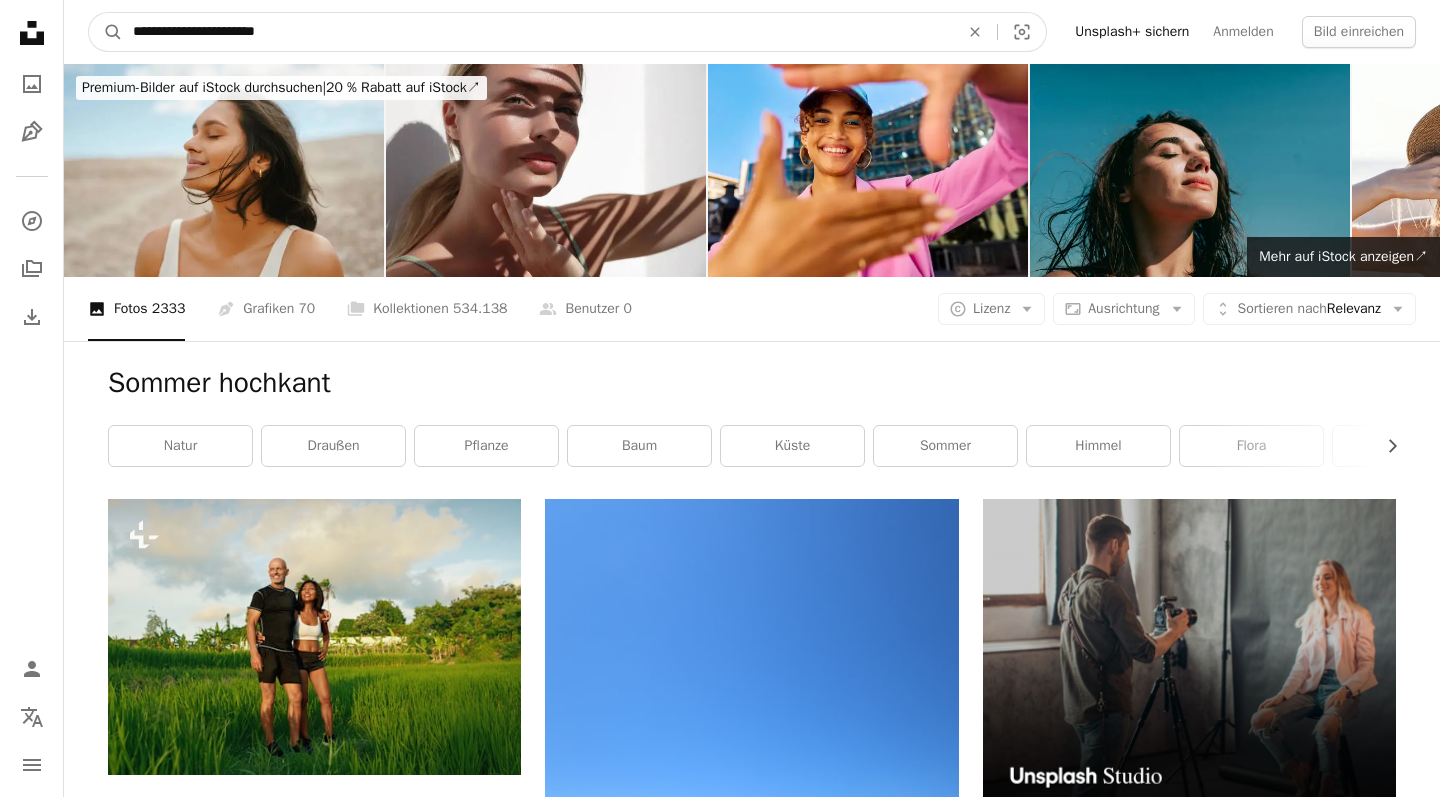 type on "**********" 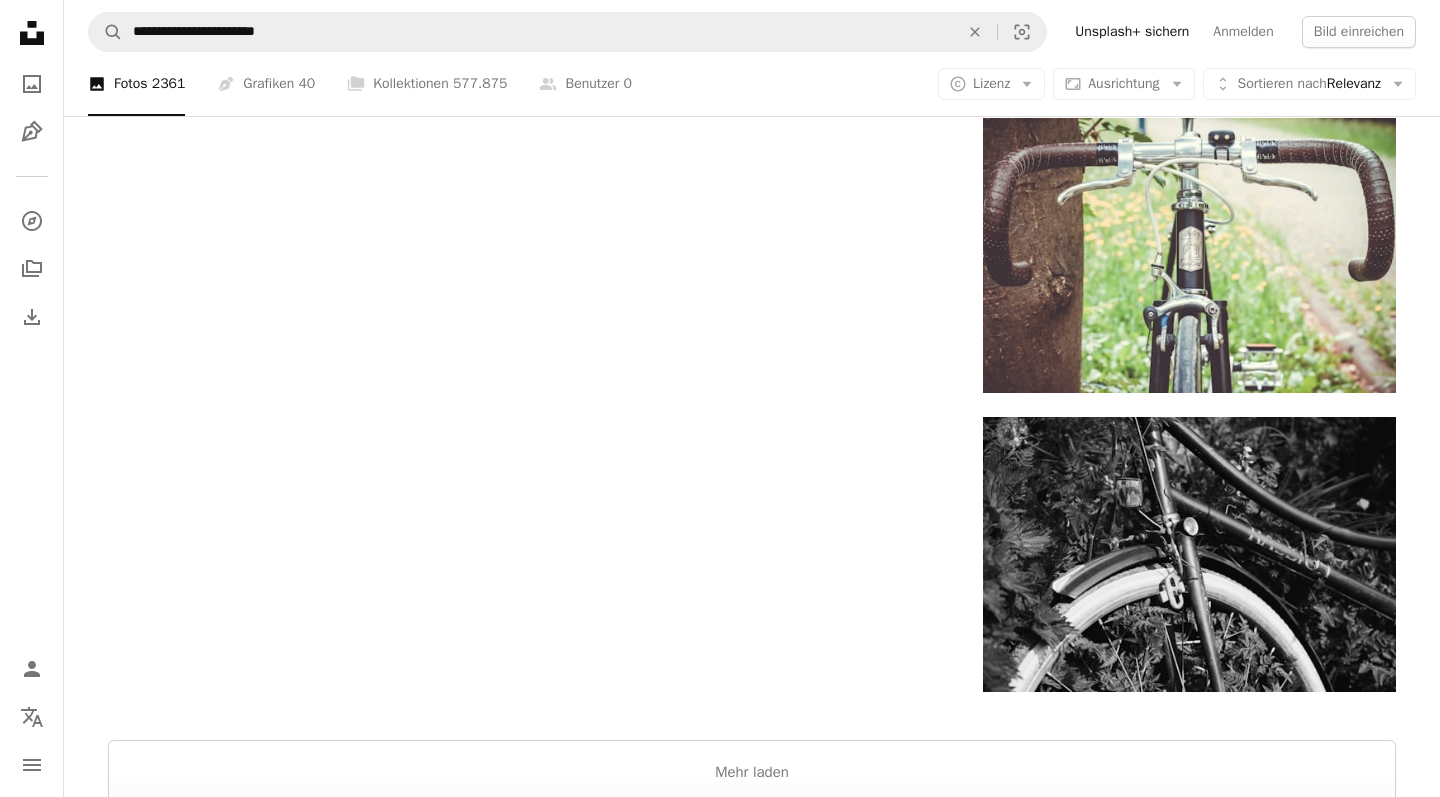 scroll, scrollTop: 3356, scrollLeft: 0, axis: vertical 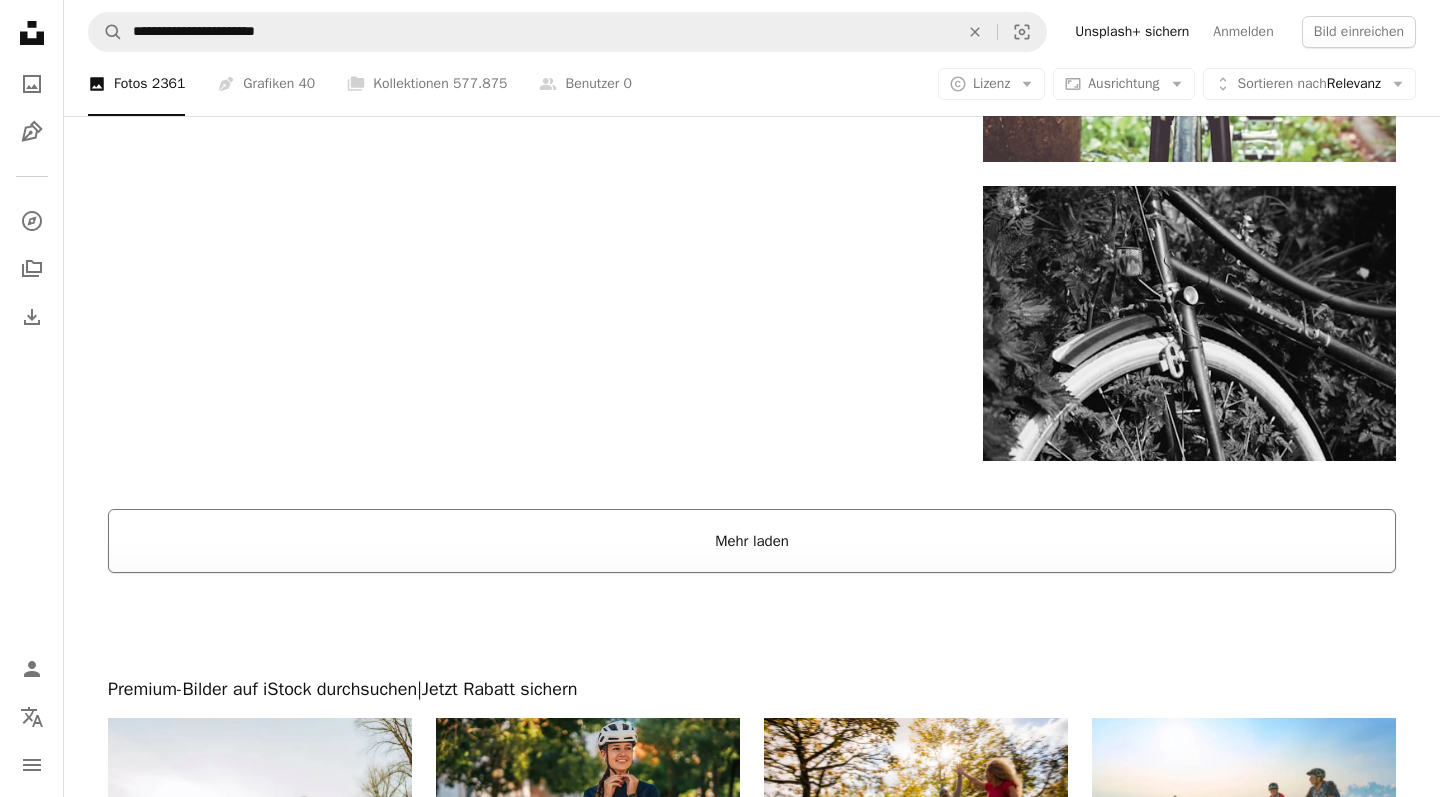 click on "Mehr laden" at bounding box center [752, 541] 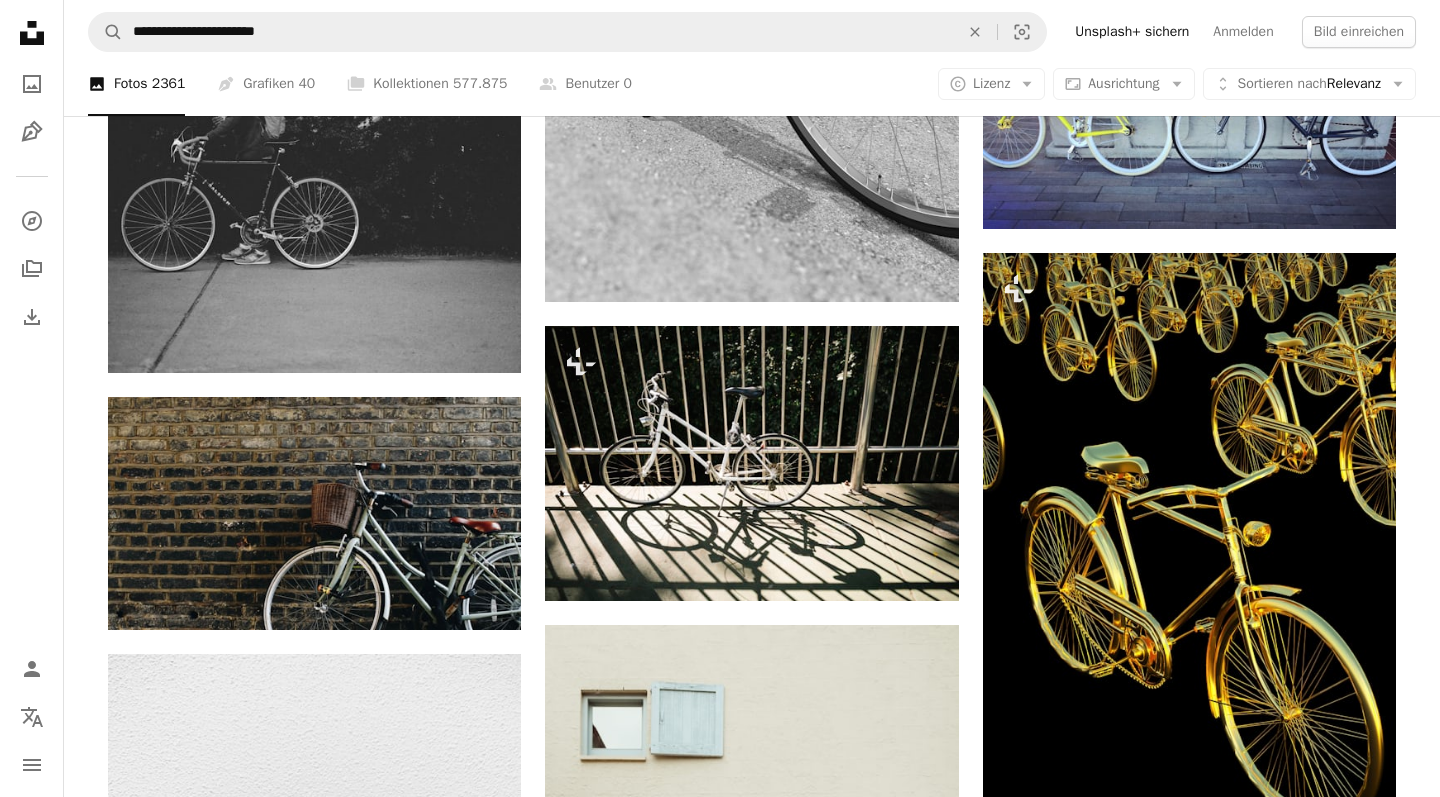 scroll, scrollTop: 10239, scrollLeft: 0, axis: vertical 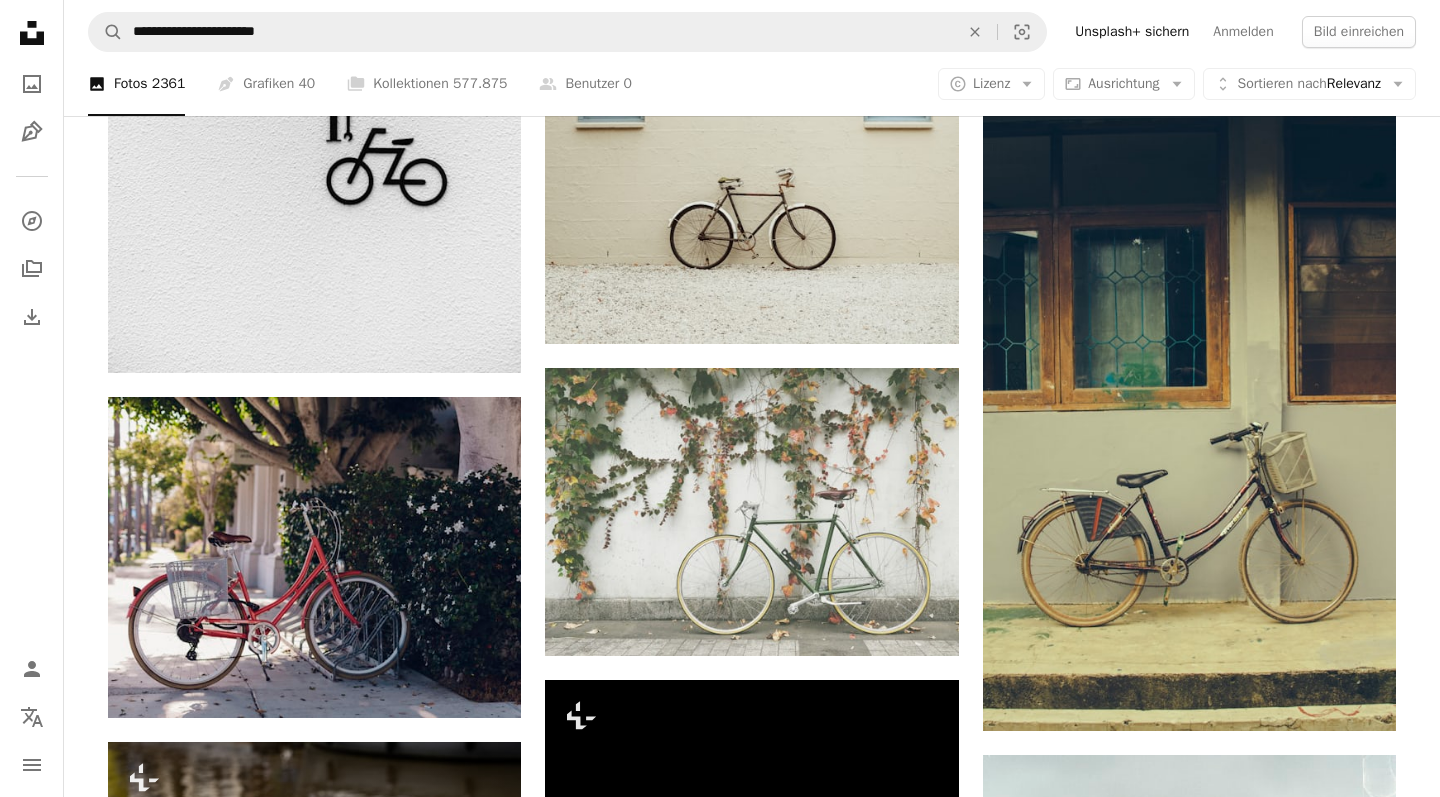 click 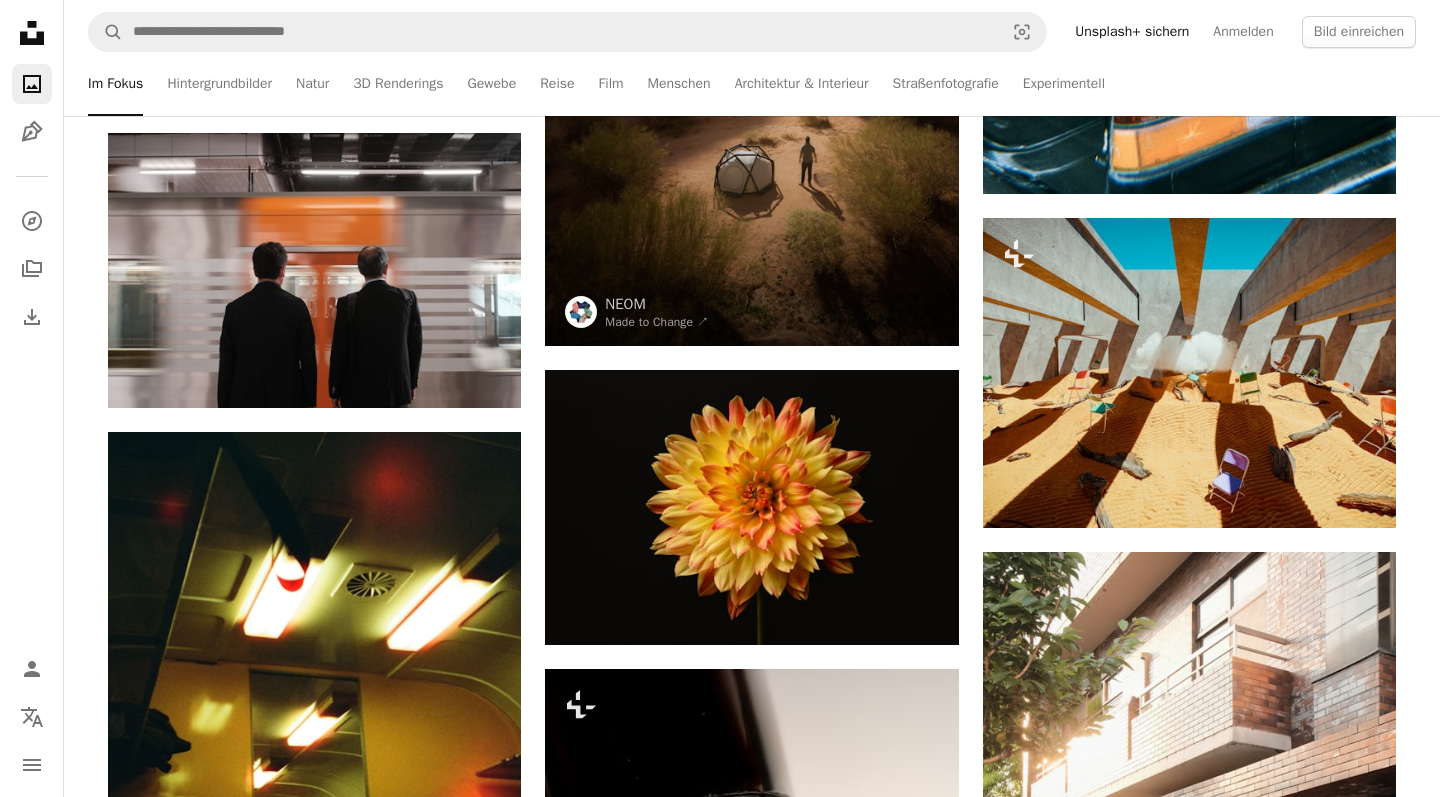 scroll, scrollTop: 4850, scrollLeft: 0, axis: vertical 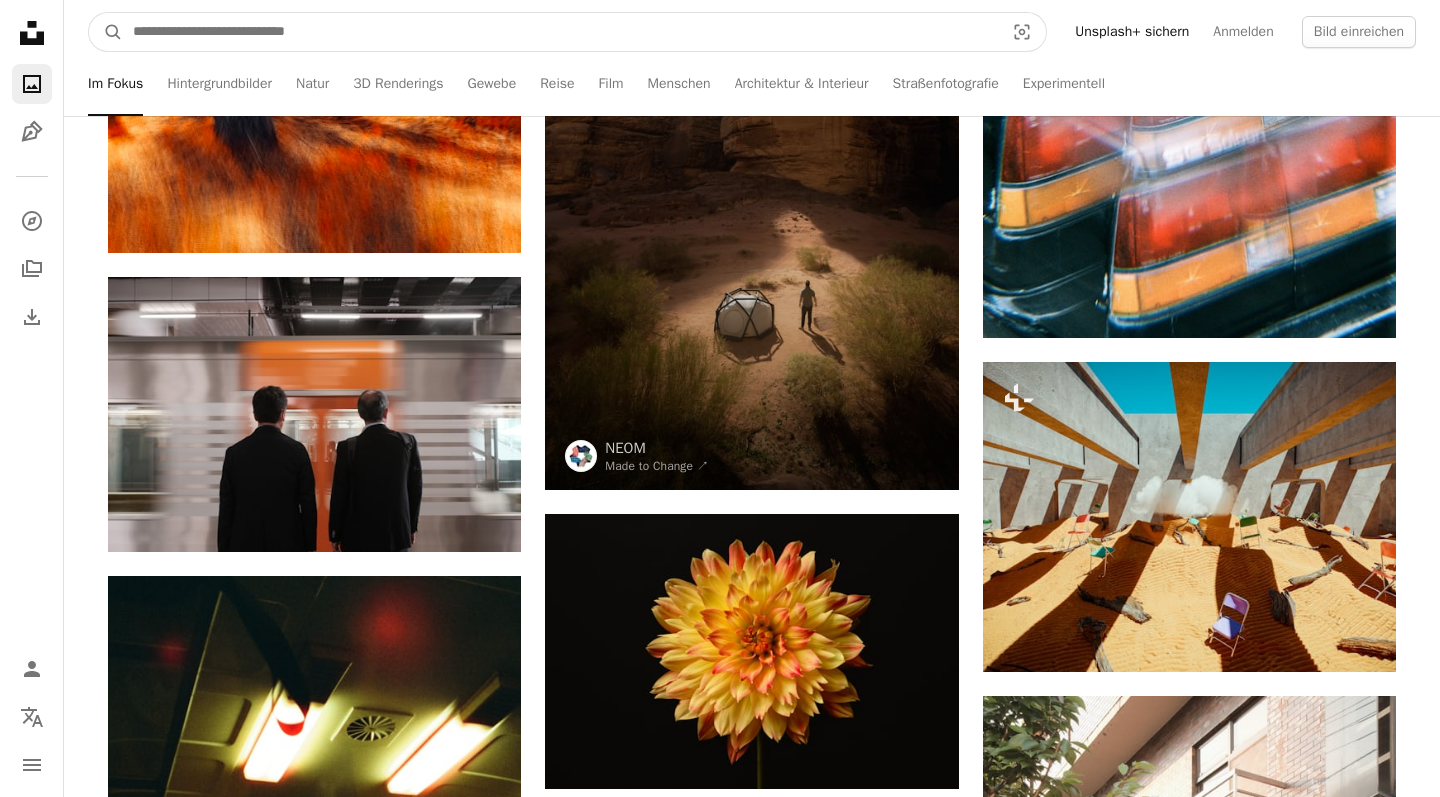 click at bounding box center [560, 32] 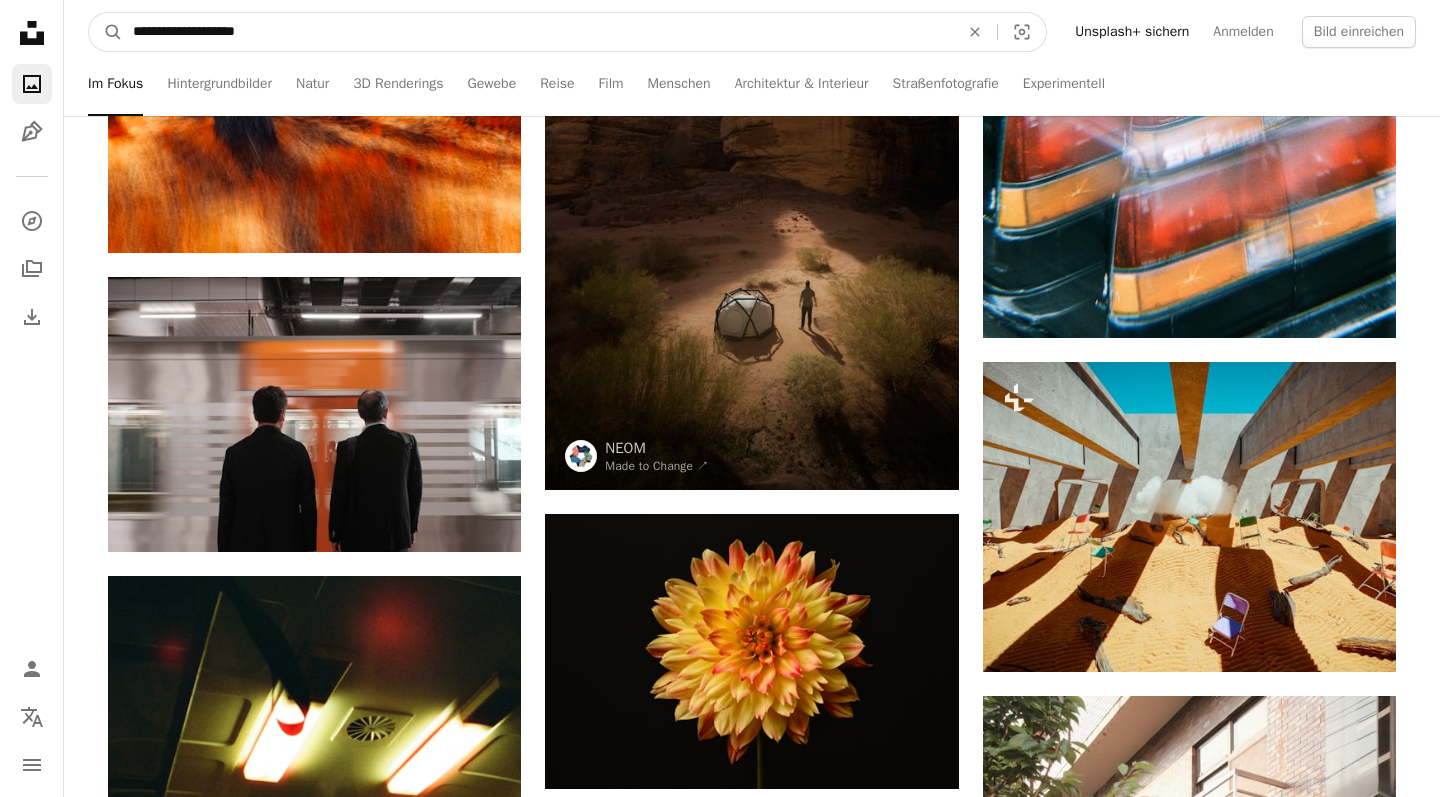 type on "**********" 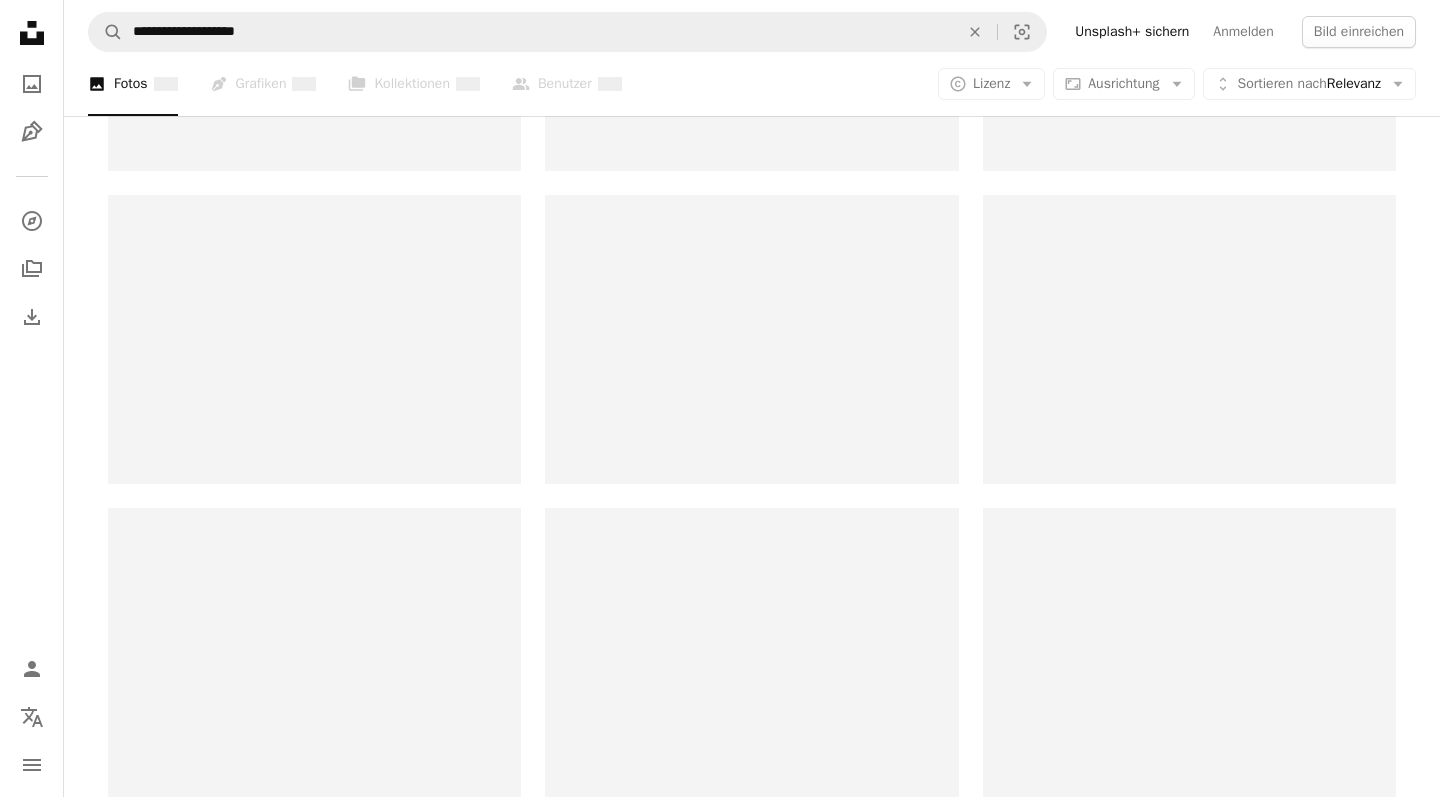 scroll, scrollTop: 0, scrollLeft: 0, axis: both 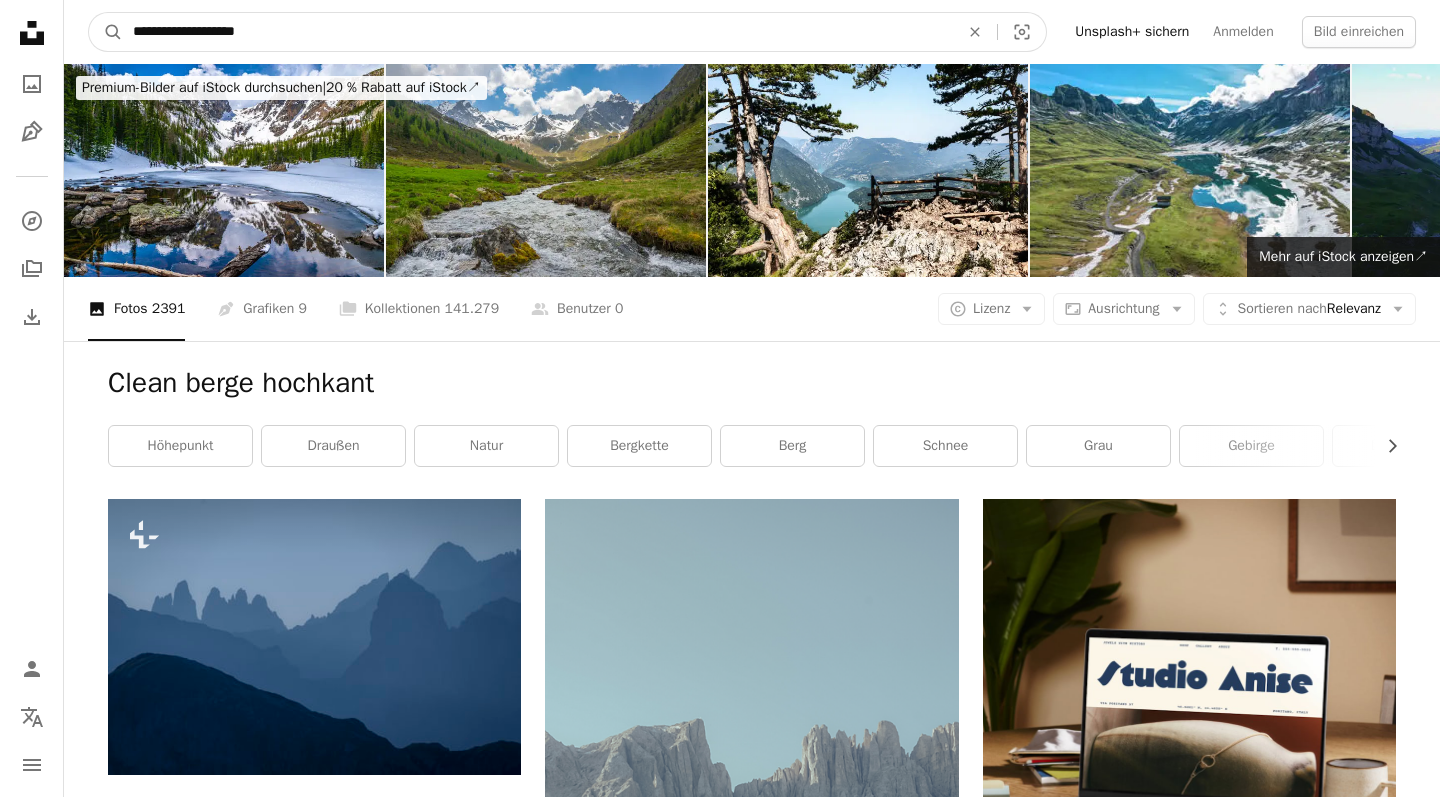 click on "**********" at bounding box center (538, 32) 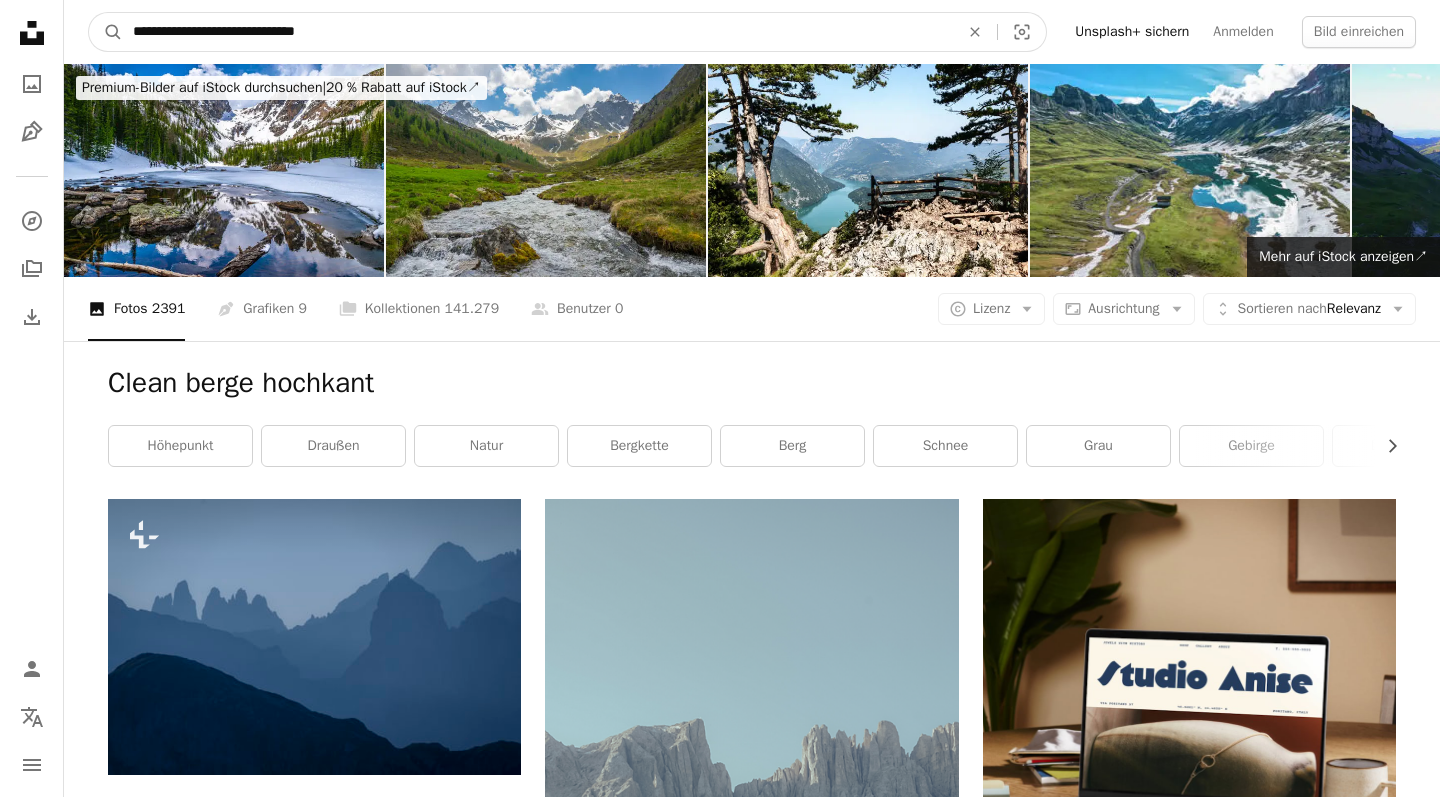 type on "**********" 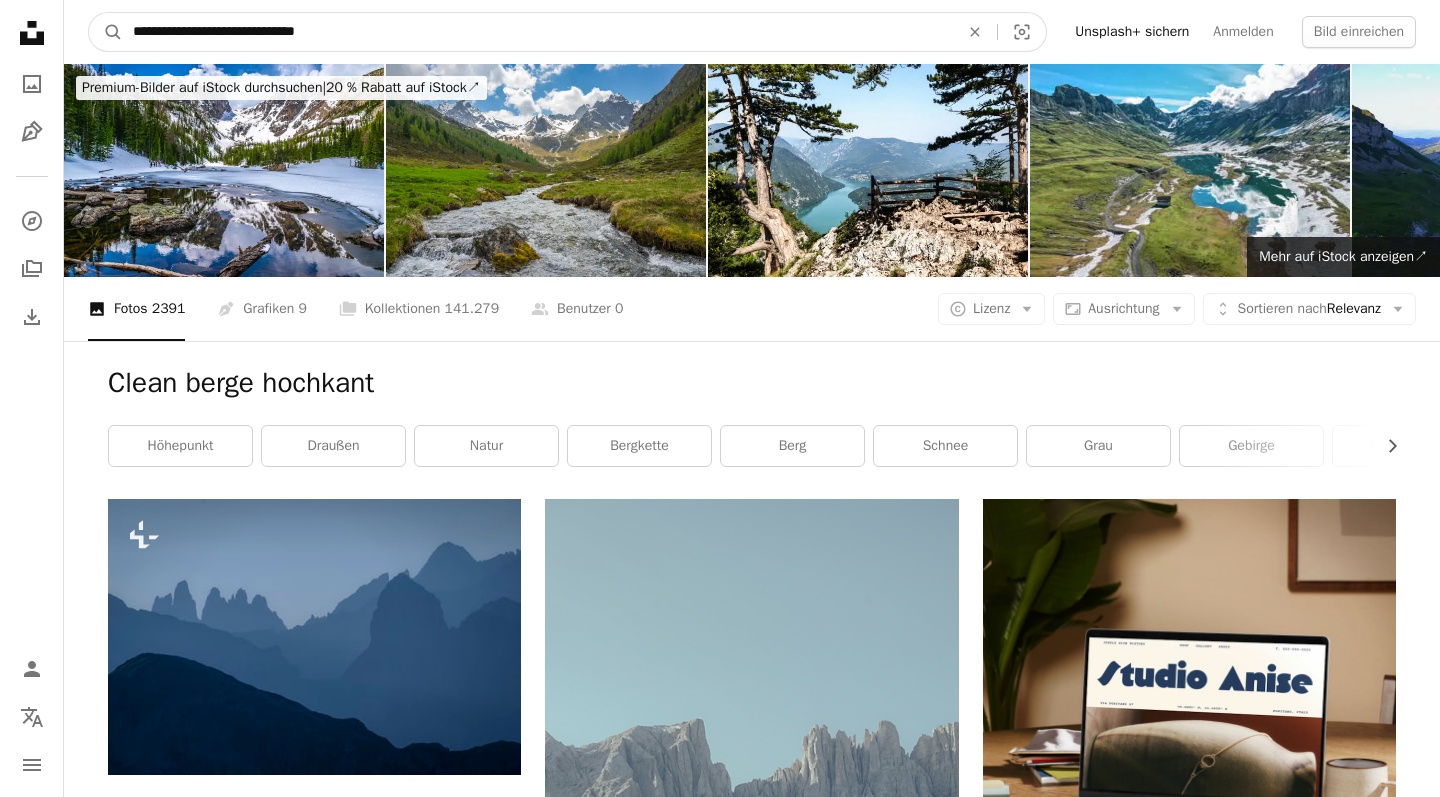 click on "A magnifying glass" at bounding box center [106, 32] 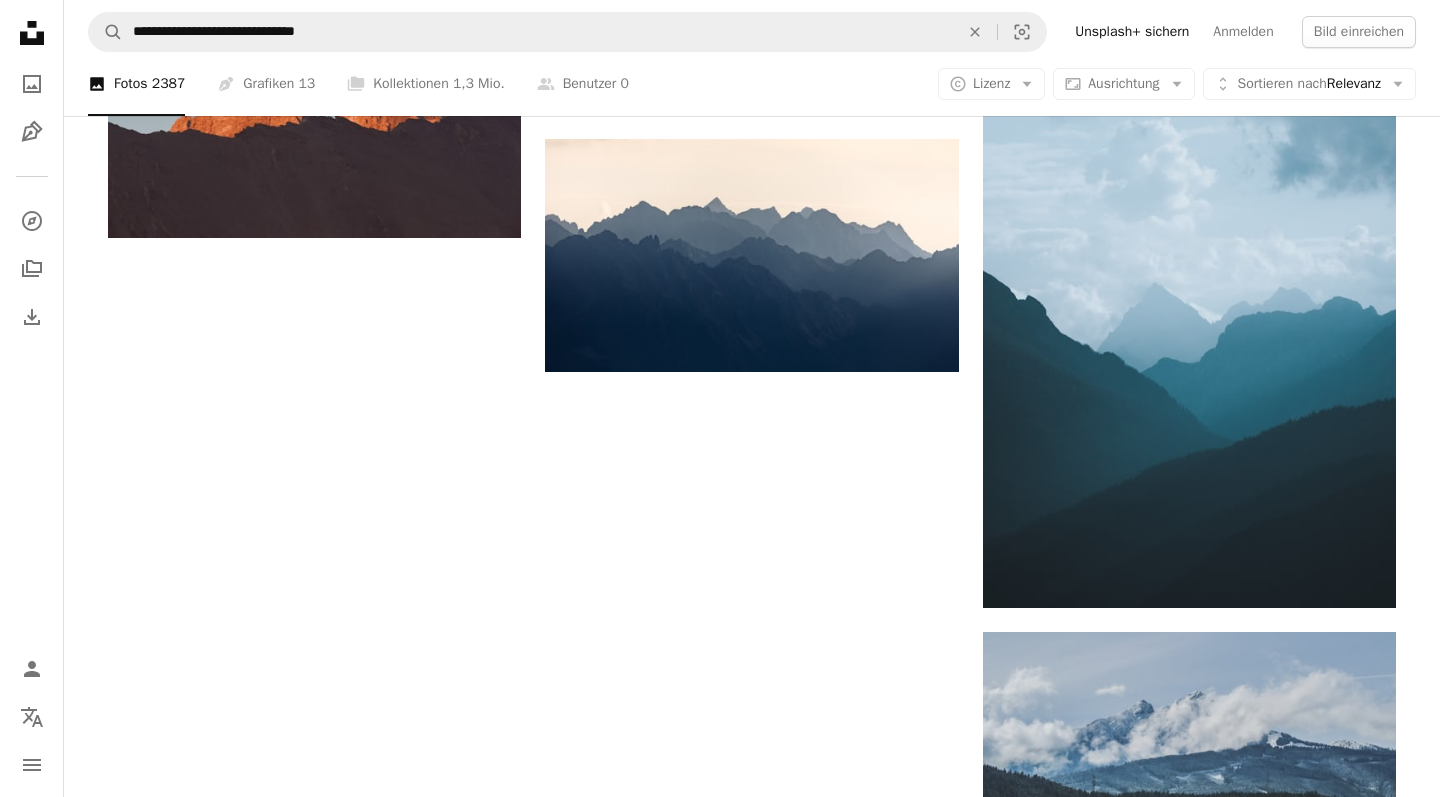 scroll, scrollTop: 2928, scrollLeft: 0, axis: vertical 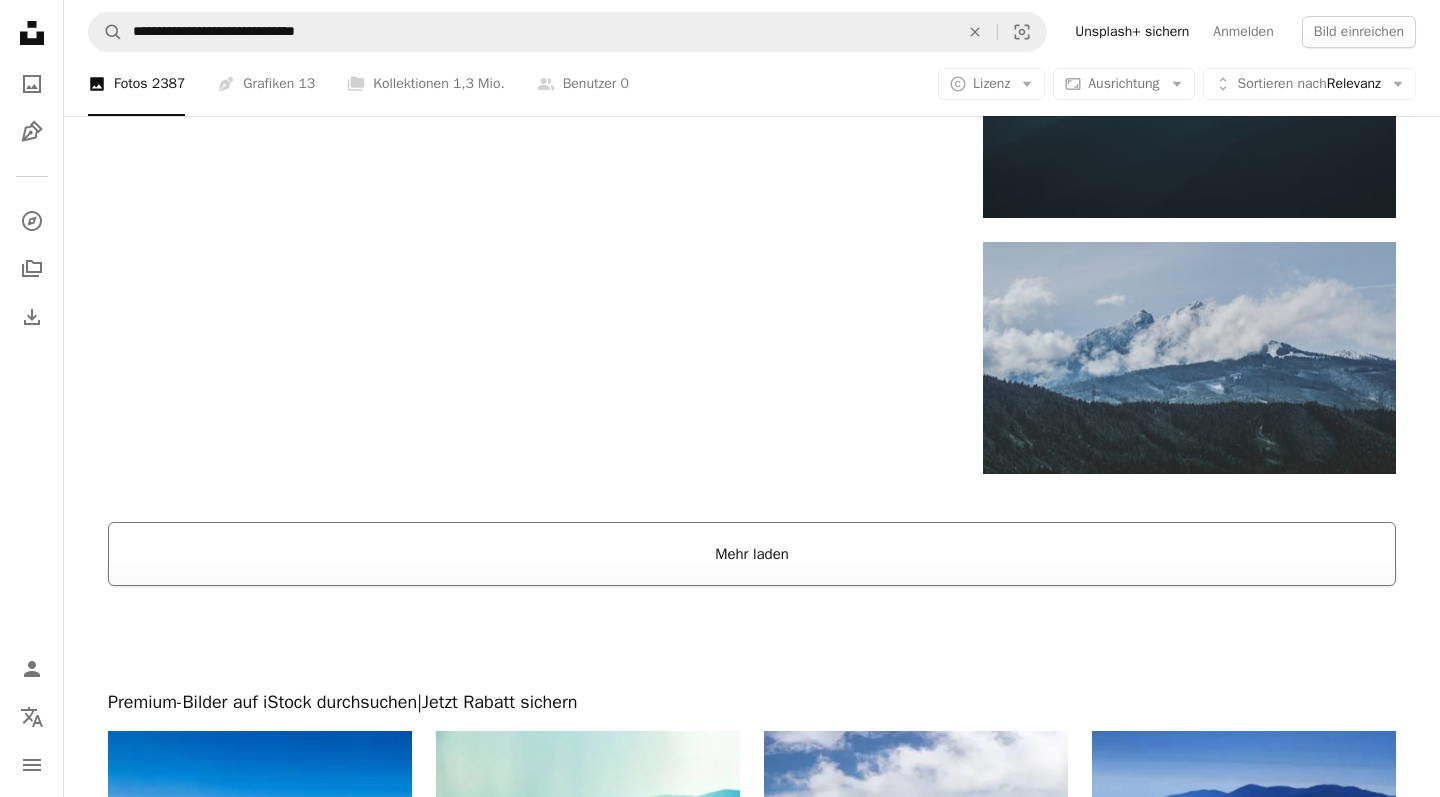 click on "Mehr laden" at bounding box center (752, 554) 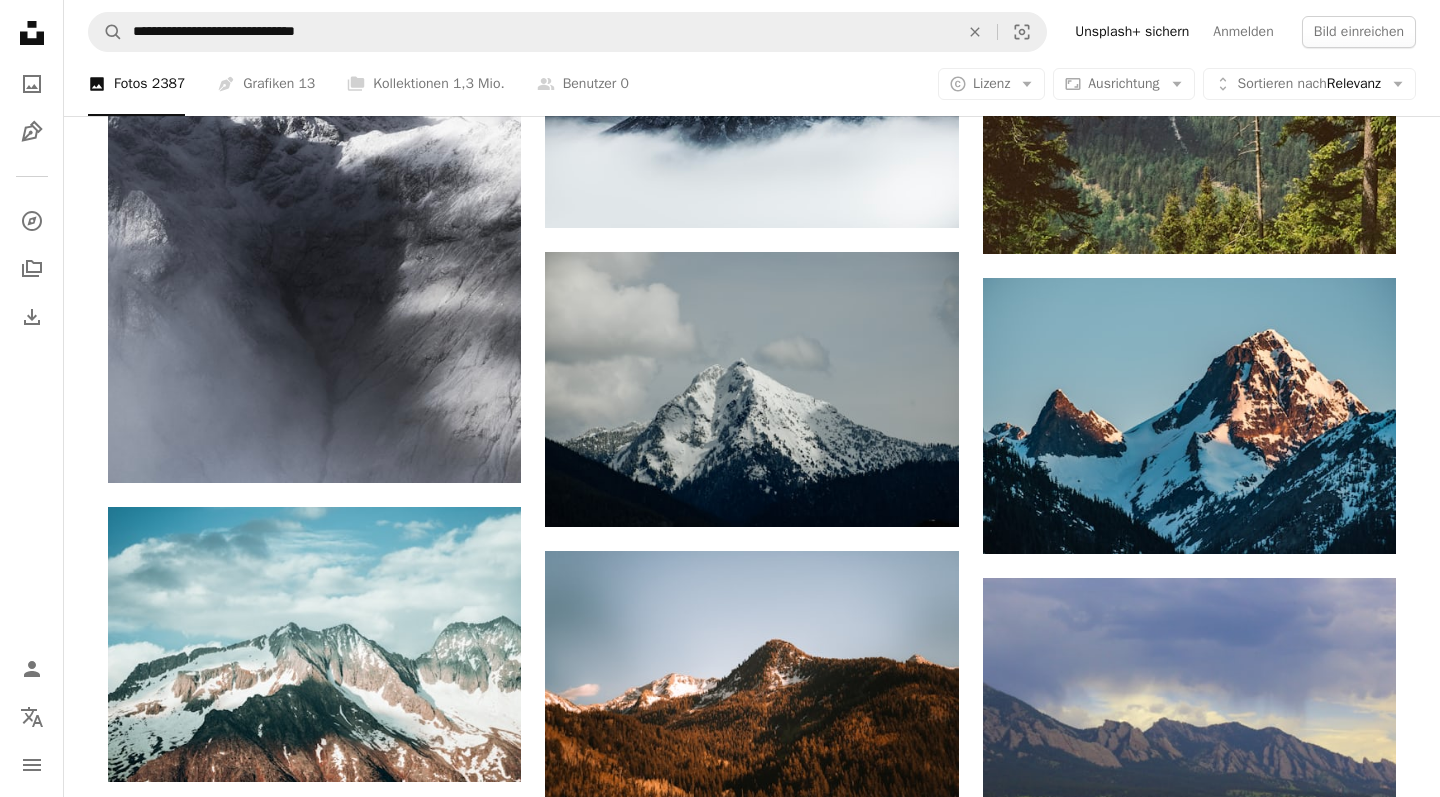 scroll, scrollTop: 15614, scrollLeft: 0, axis: vertical 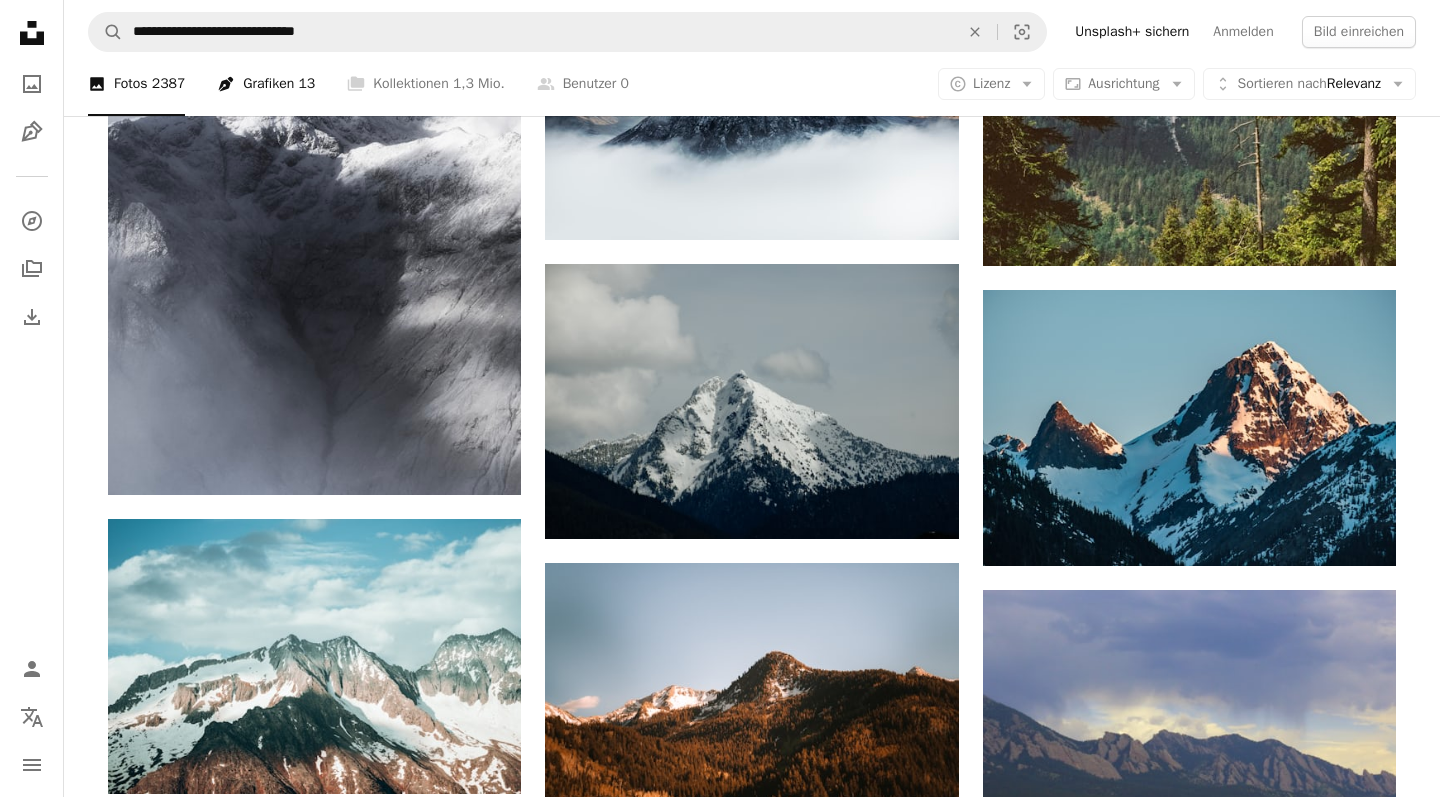click on "Pen Tool Grafiken   13" at bounding box center (266, 84) 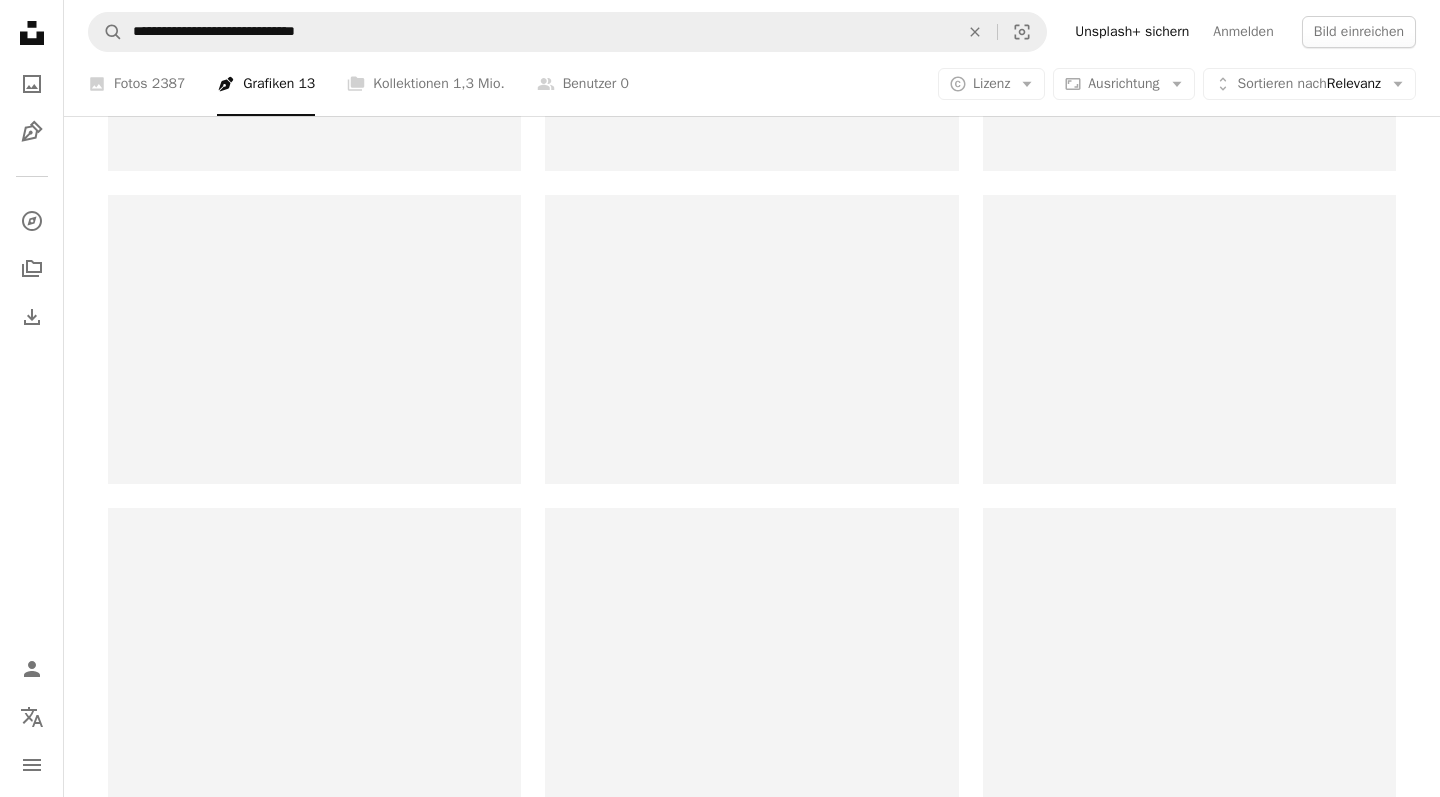 scroll, scrollTop: 0, scrollLeft: 0, axis: both 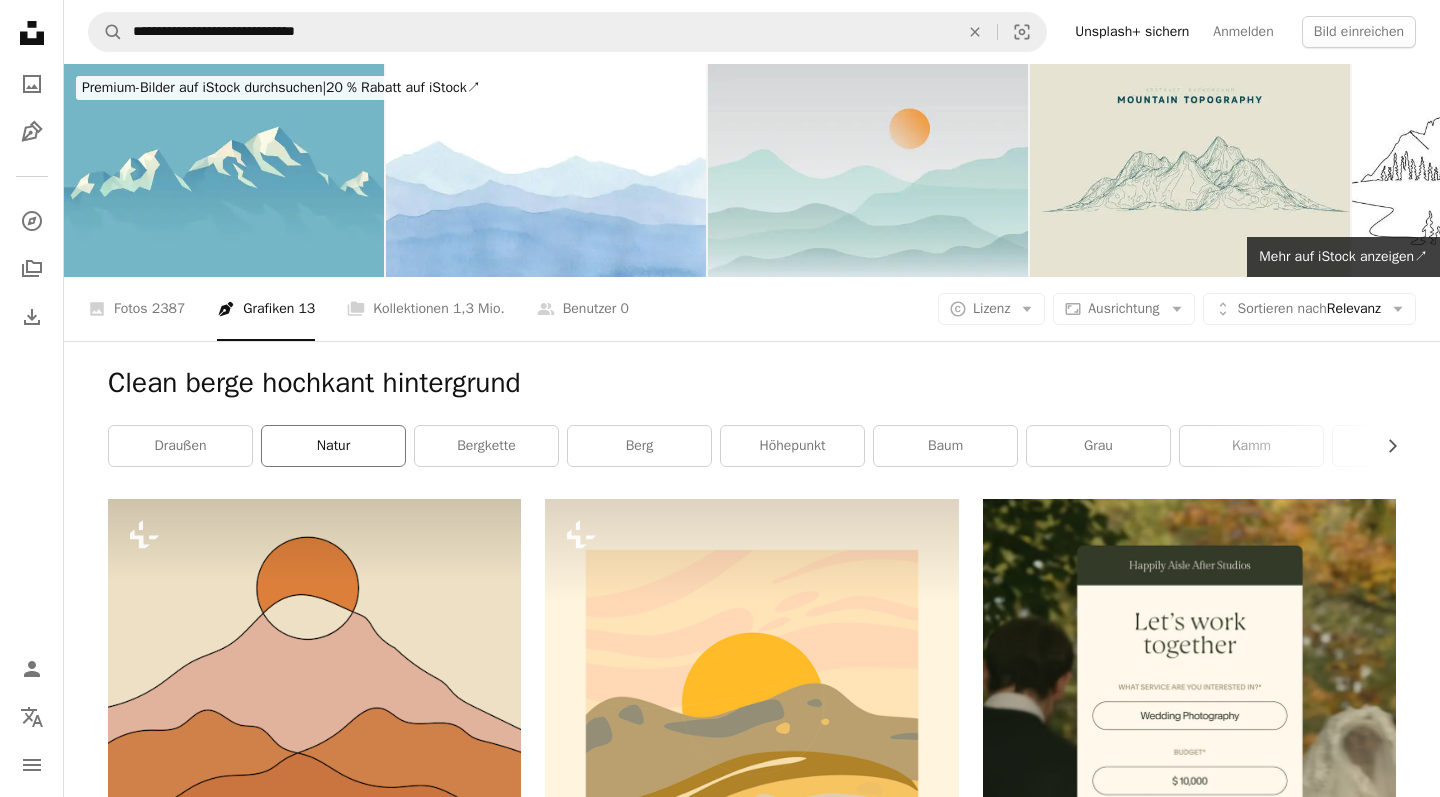 click on "Natur" at bounding box center (333, 446) 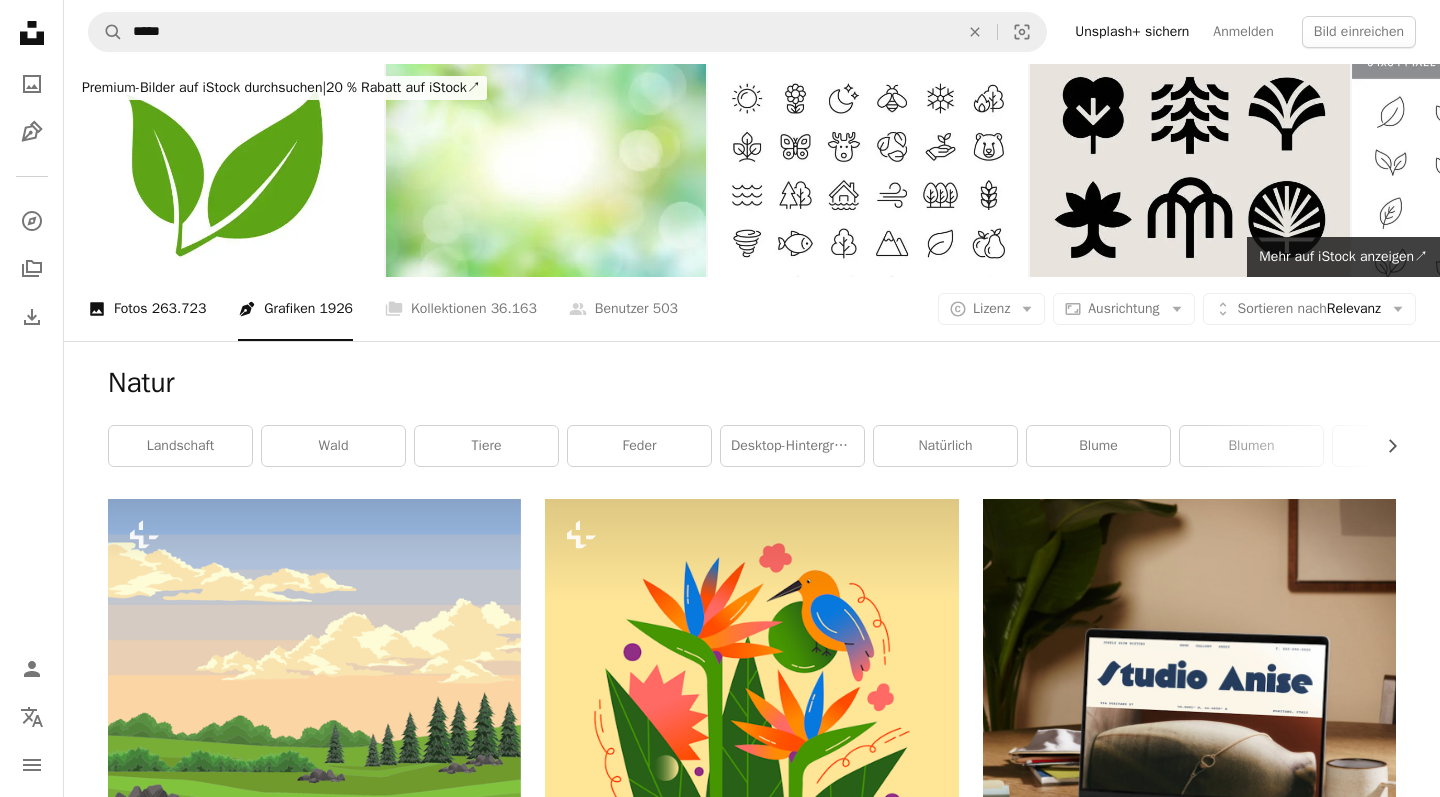 click on "263.723" at bounding box center [179, 309] 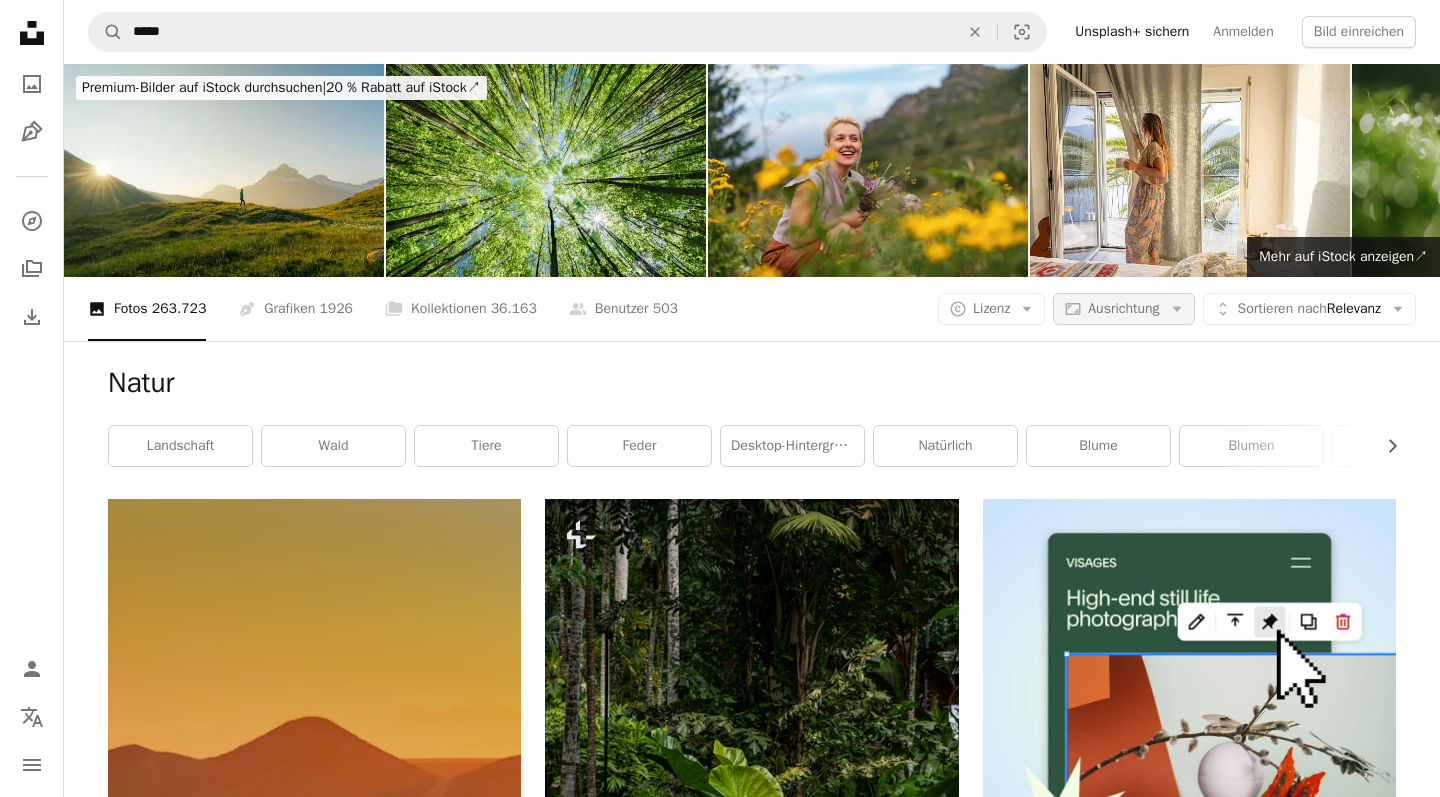 click on "Ausrichtung" at bounding box center (1123, 308) 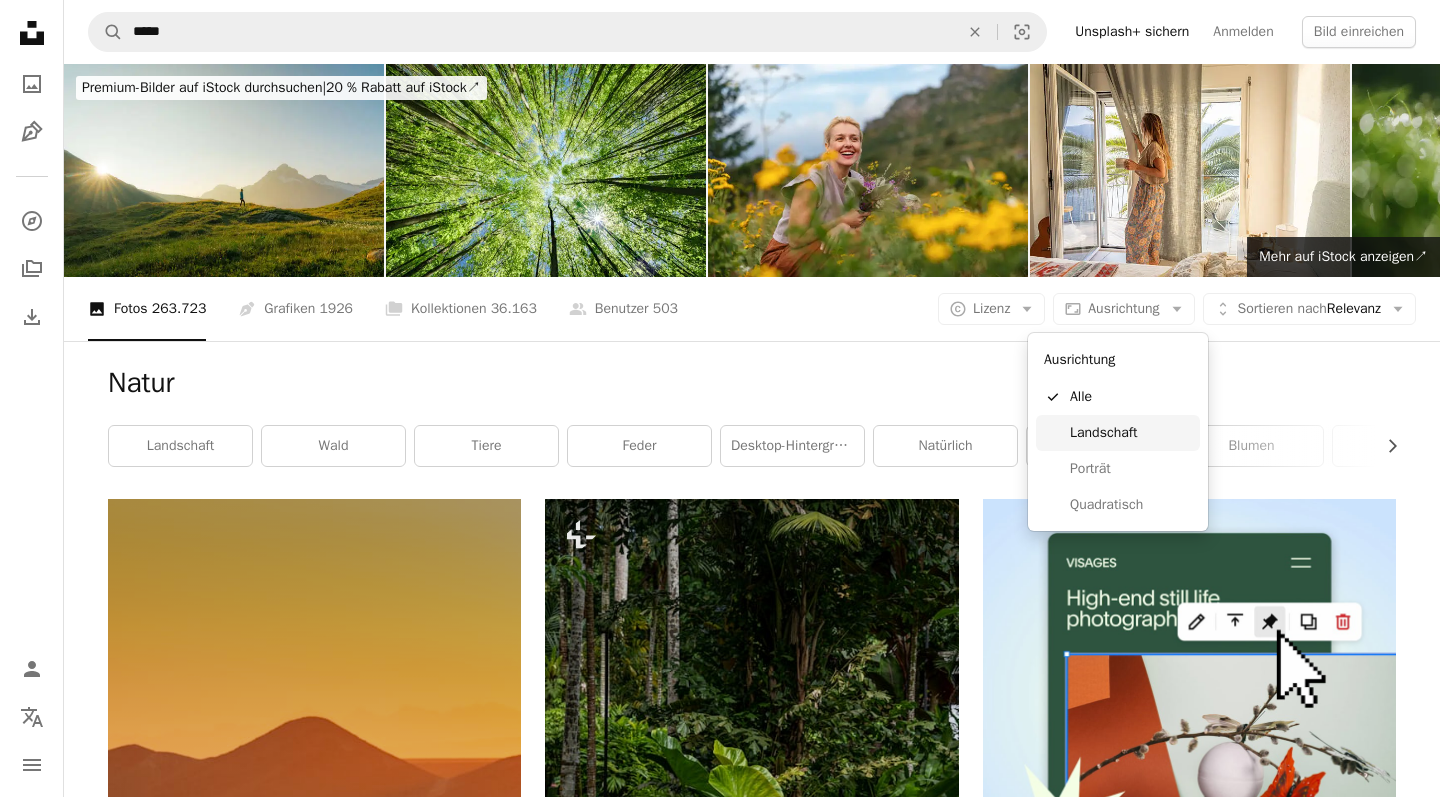 click on "Landschaft" at bounding box center (1131, 433) 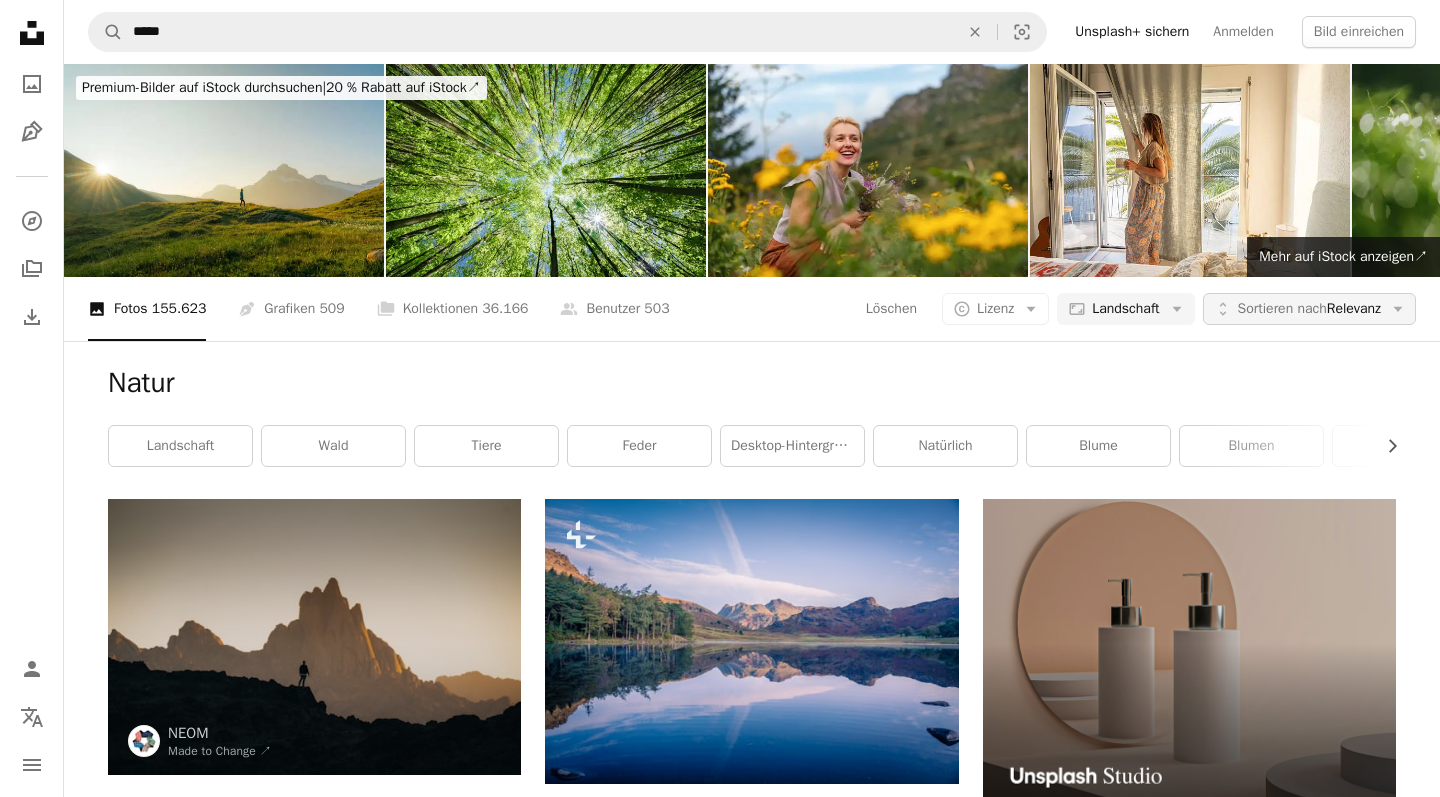 click on "Sortieren nach" at bounding box center [1282, 308] 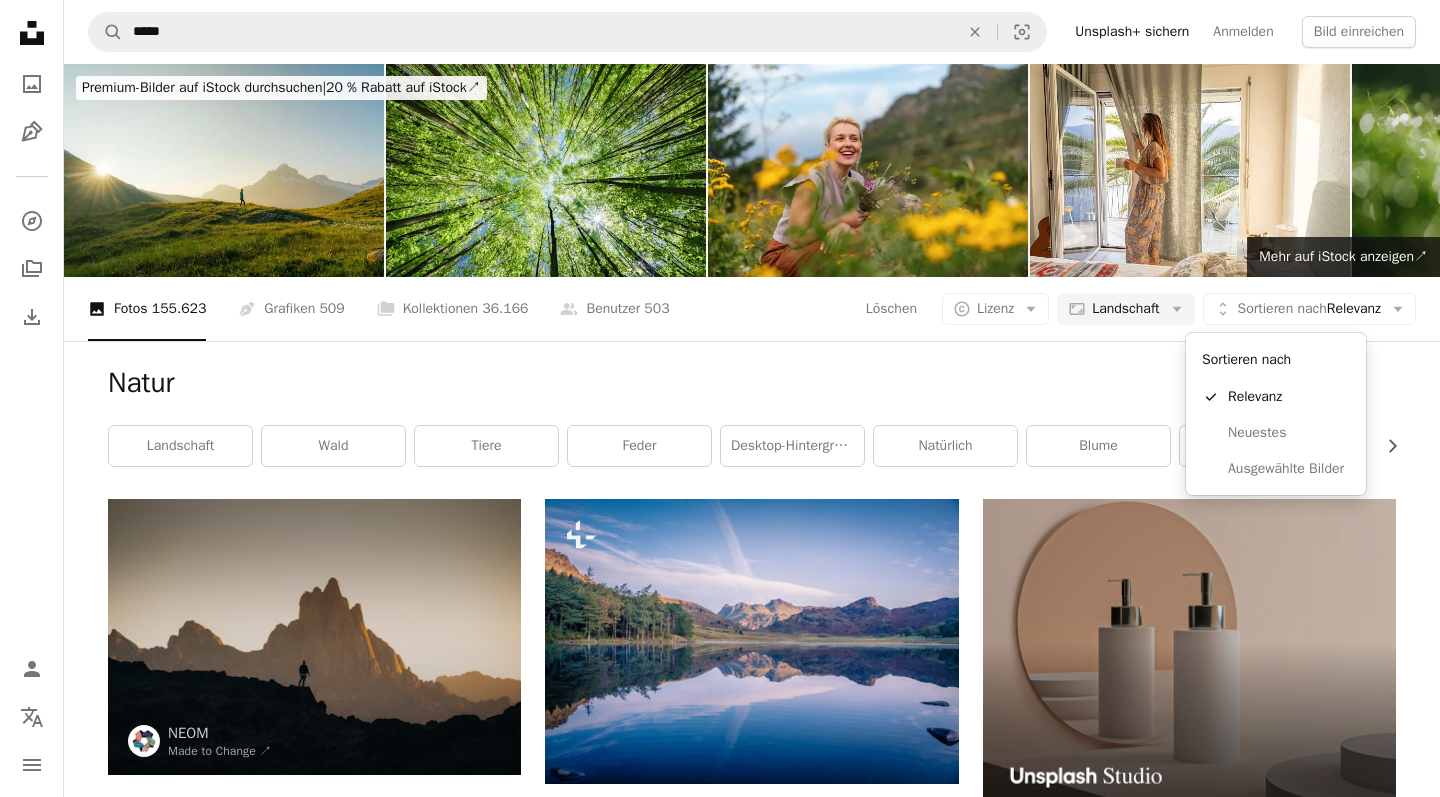 click on "A X shape Unsplash verwendet Cookies und ähnliche Technologien, um unsere Webseite zu sichern, nützliche Funktionen für gebührenfreie und zahlende Nutzer bereitzustellen und um eine optimale Leistung zu gewährleisten. Wenn Sie auf „Alle Cookies akzeptieren“ klicken oder dieses Prompt schließen, stimmen Sie der Verwendung aller Cookies zu. Durch Klicken auf „Nur Unverzichtbare akzeptieren“ erklären Sie sich mit der Verwendung von Cookies einverstanden, die für die Funktion der Webseite unbedingt erforderlich sind. Weitere Informationen finden Sie in unseren  Cookie-Richtlinien . Cookies verwalten Nur Unverzichtbare akzeptieren Alle Cookies akzeptieren Unsplash logo Unsplash-Startseite A photo Pen Tool A compass A stack of folders Download Person Localization icon navigation menu A magnifying glass ***** An X shape Visual search Unsplash+ sichern Anmelden Bild einreichen Premium-Bilder auf iStock durchsuchen  |  20 % Rabatt auf iStock  ↗ Premium-Bilder auf iStock durchsuchen  ↗  ↗  ↗" at bounding box center (720, 2009) 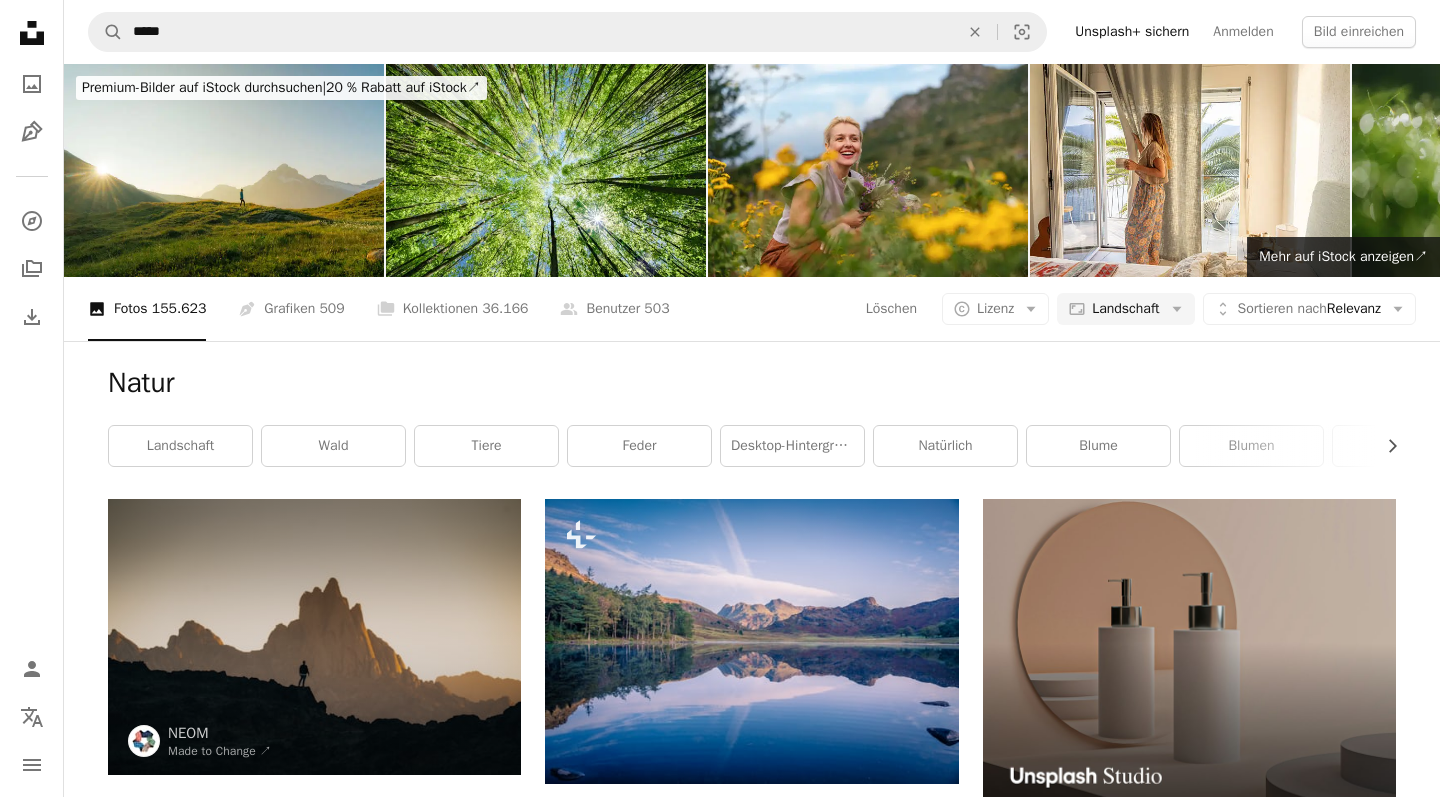 click on "Lizenz" at bounding box center [995, 309] 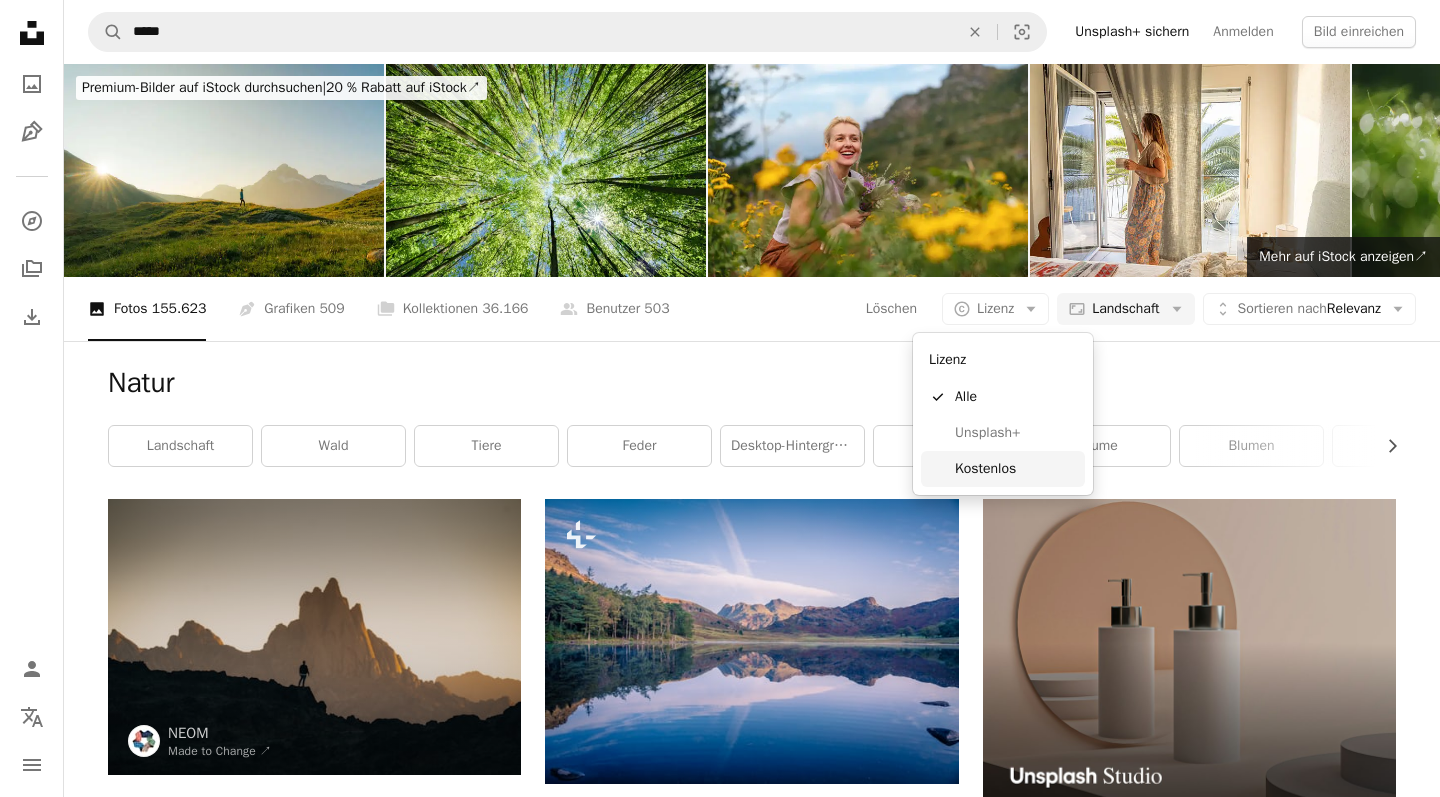 click on "Kostenlos" at bounding box center [1003, 469] 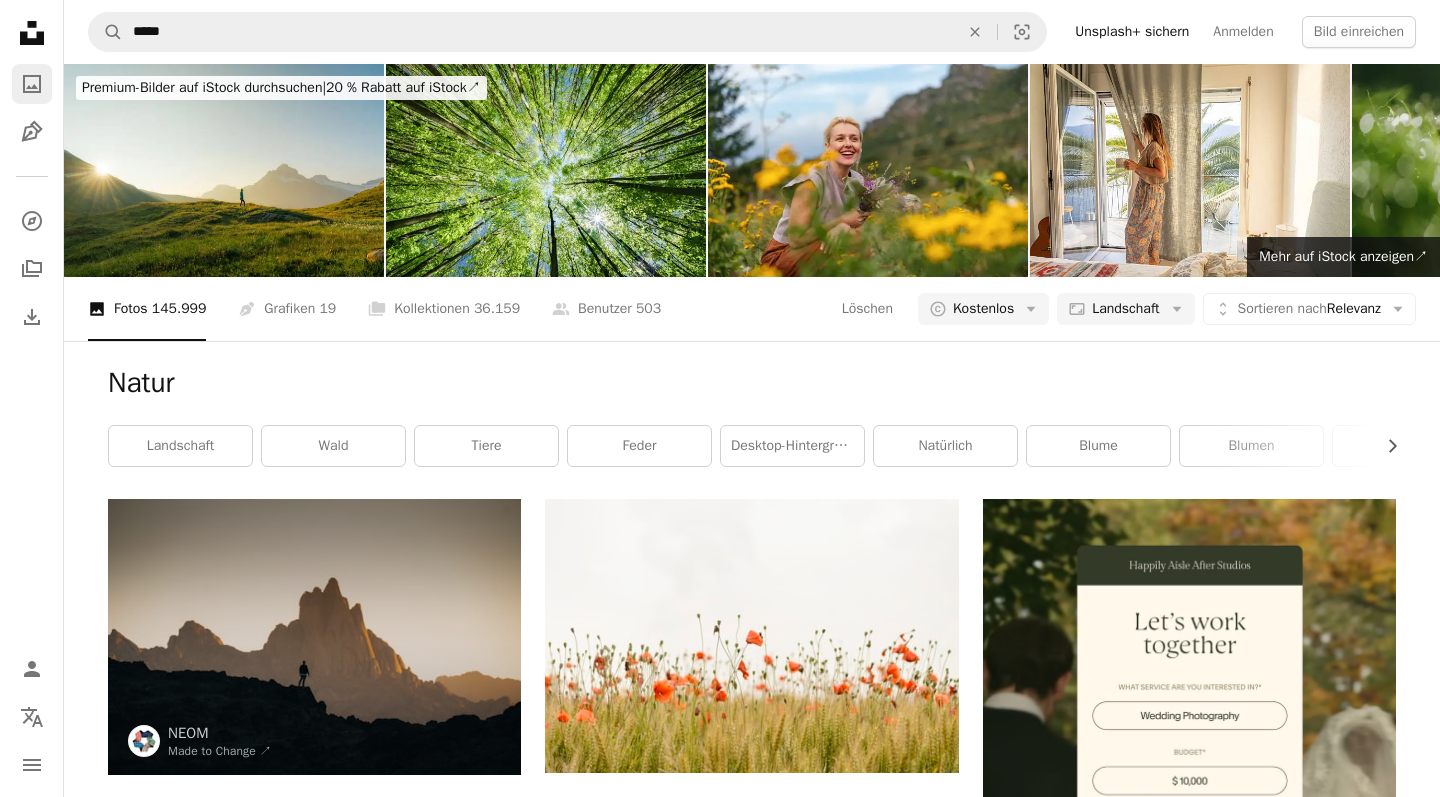 click 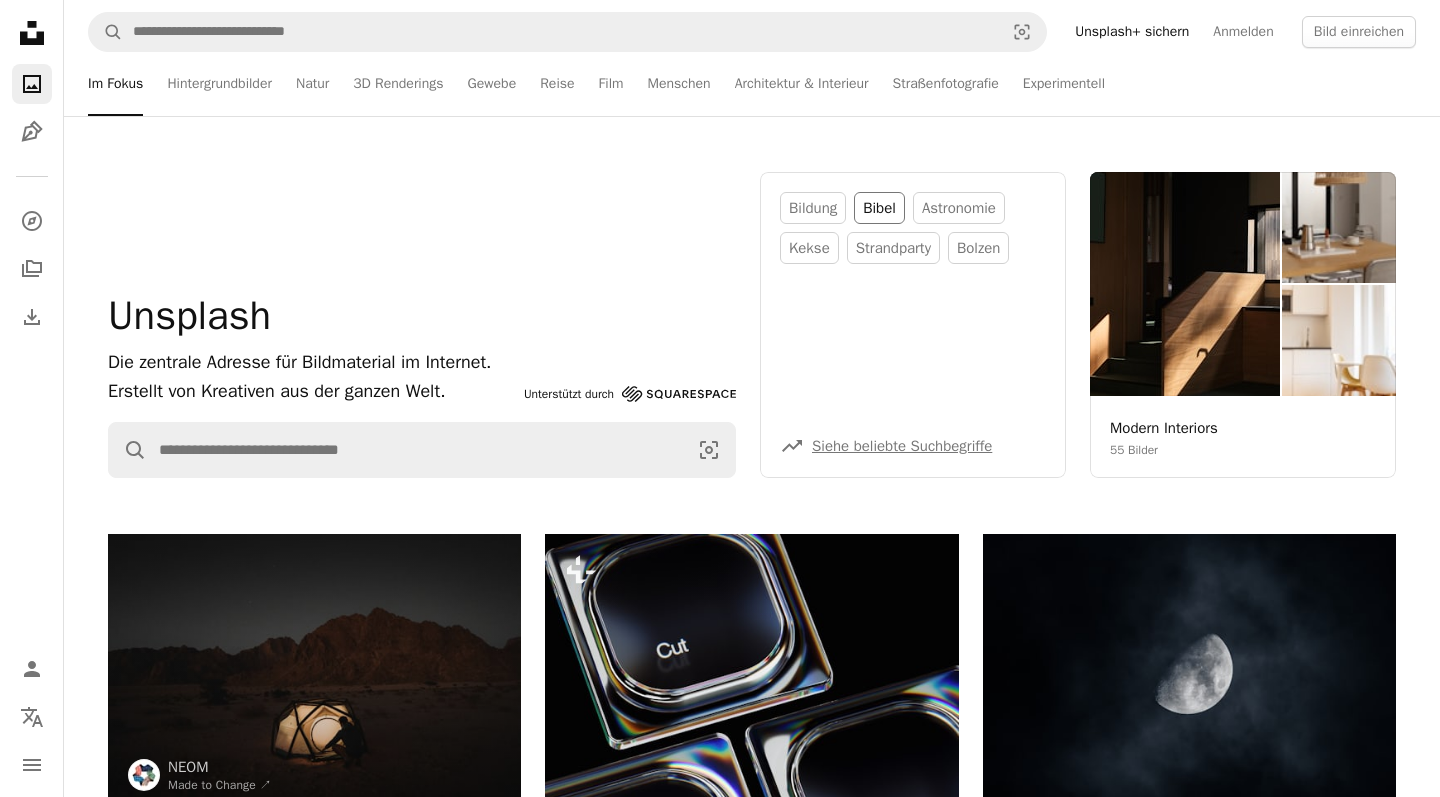click on "Bibel" at bounding box center (879, 208) 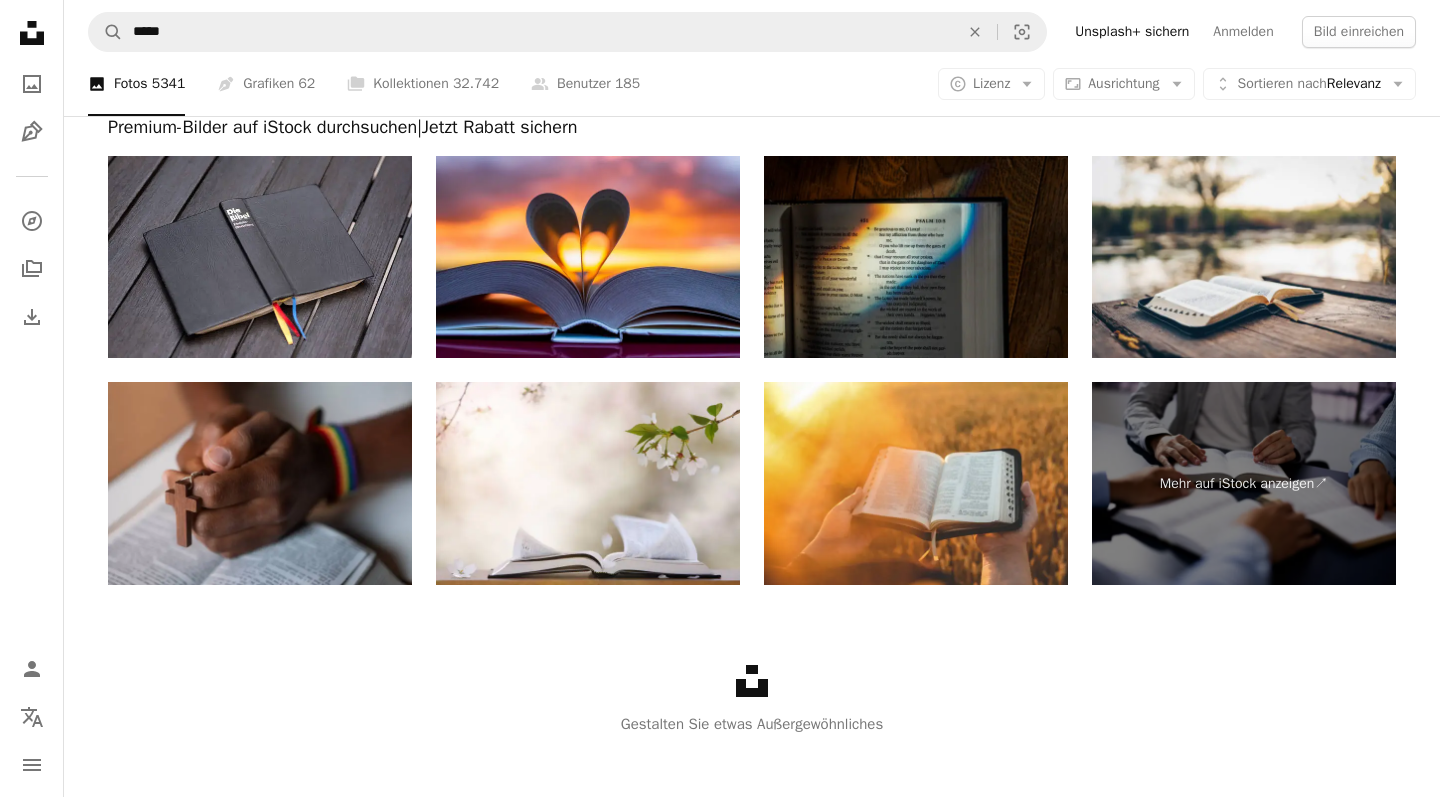 scroll, scrollTop: 3162, scrollLeft: 0, axis: vertical 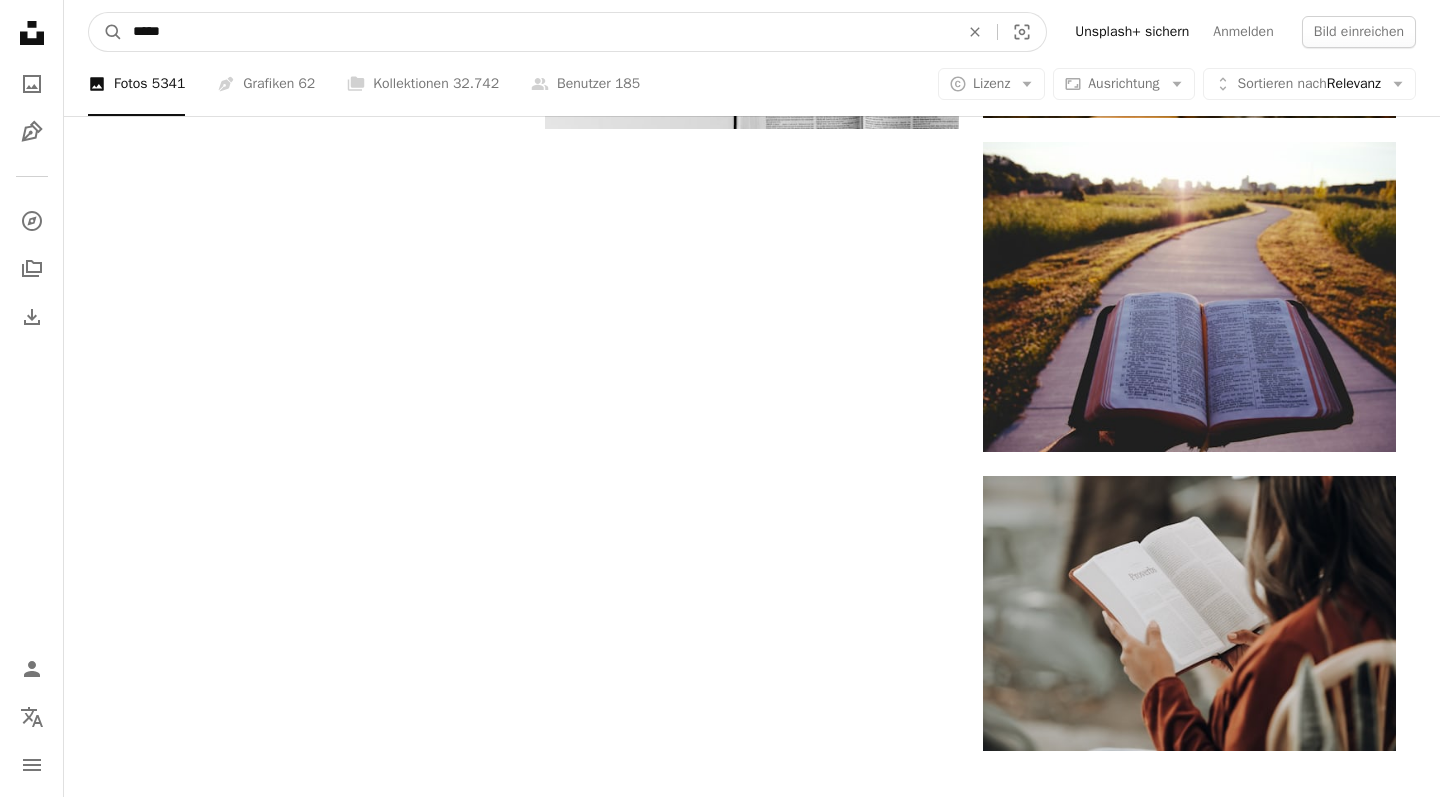 click on "*****" at bounding box center (538, 32) 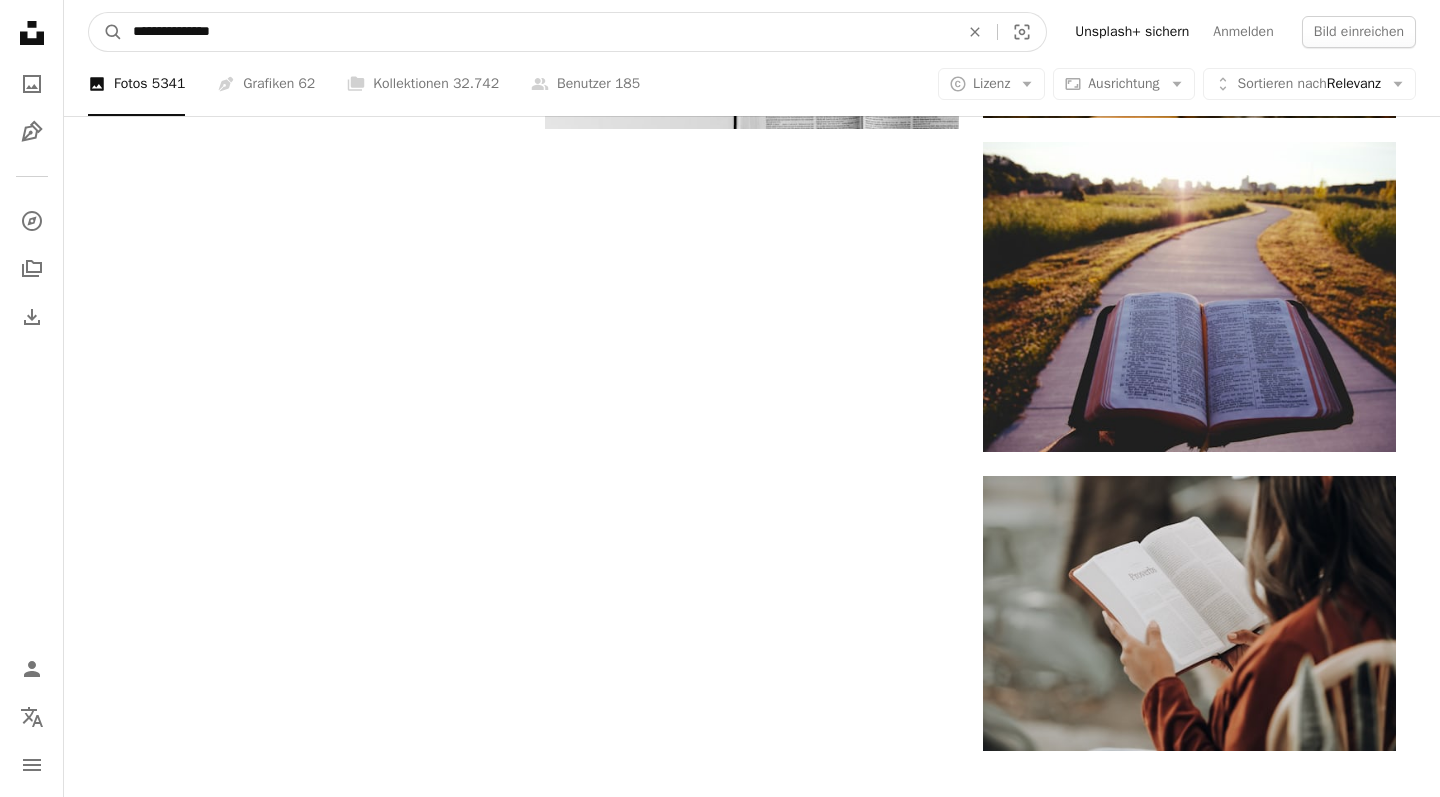 type on "**********" 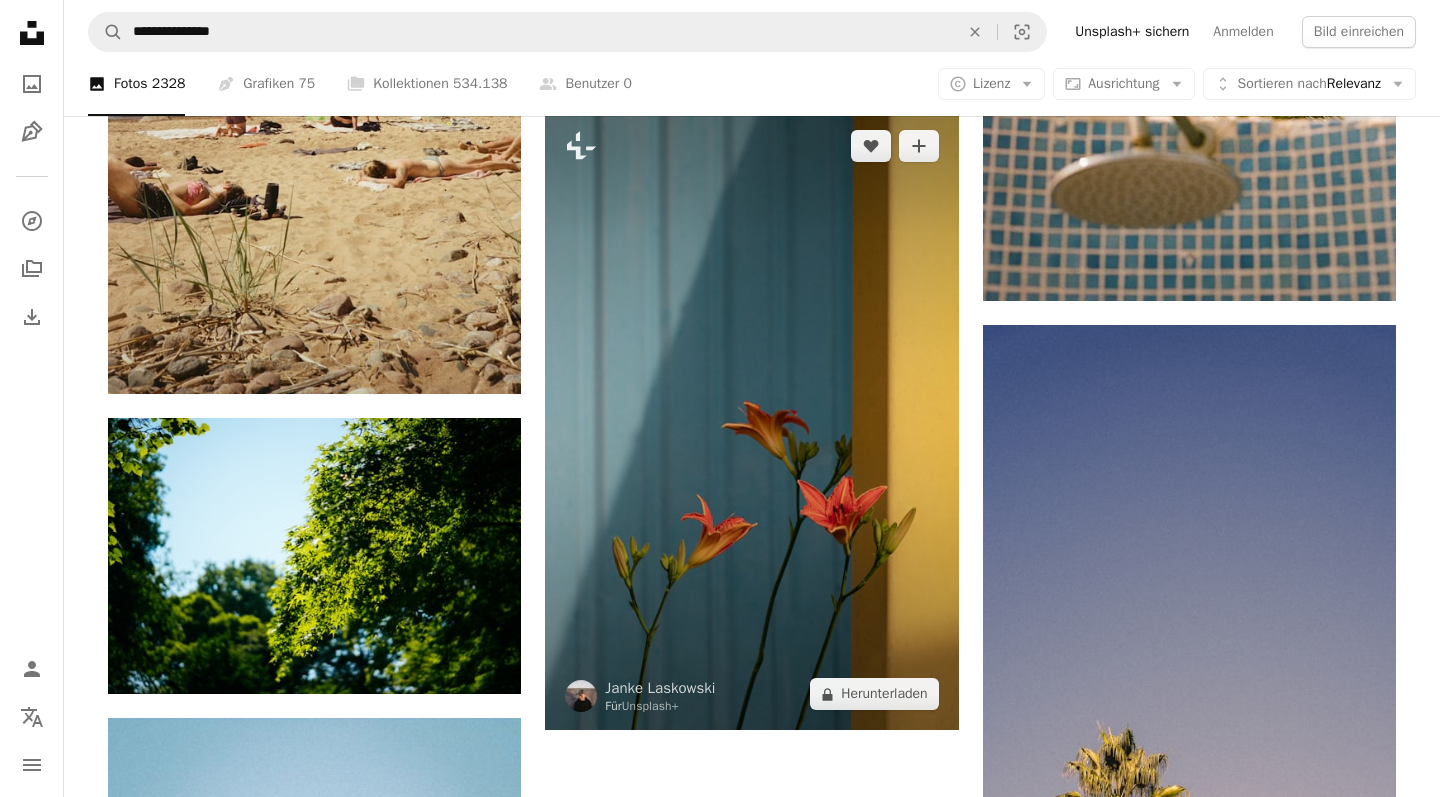 scroll, scrollTop: 3320, scrollLeft: 0, axis: vertical 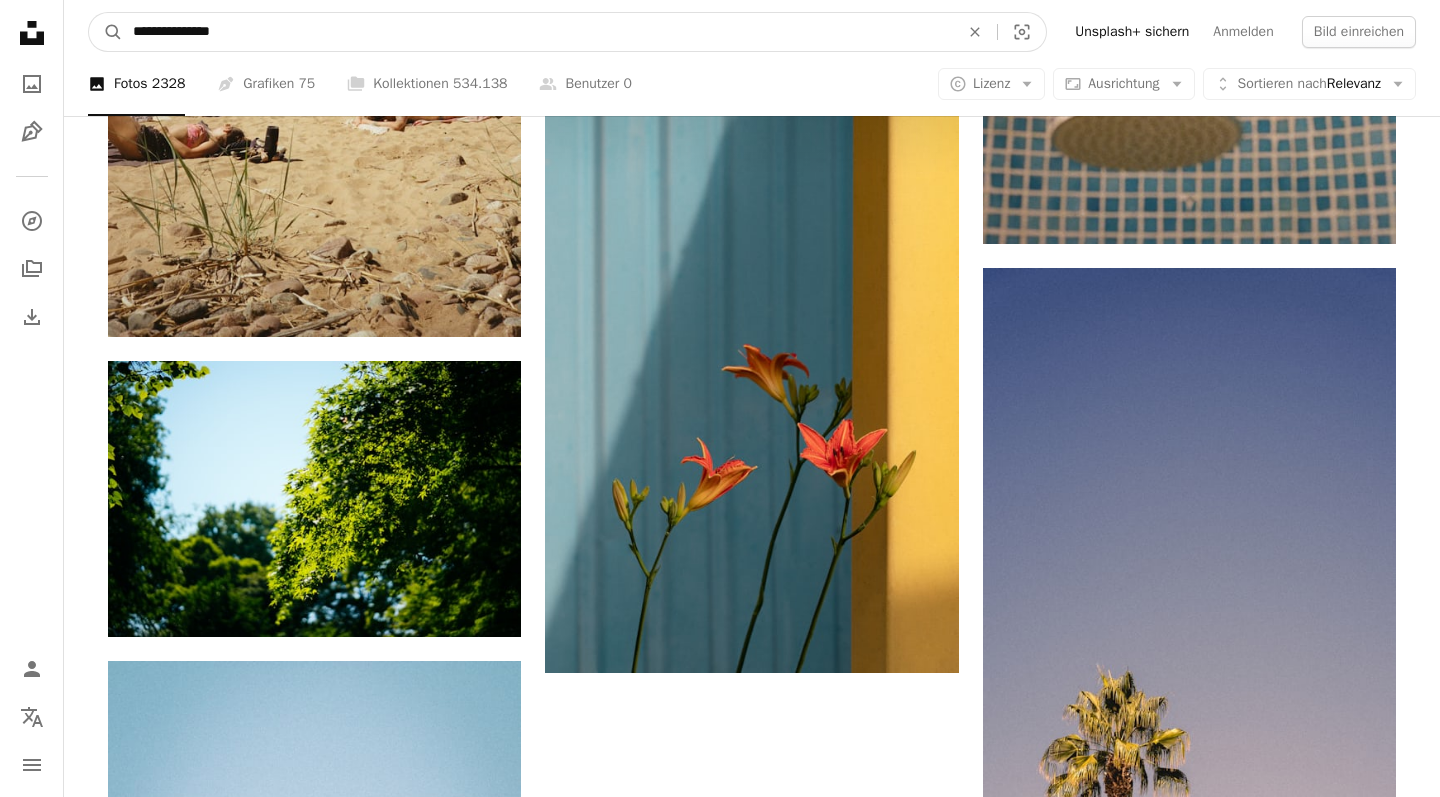 click on "**********" at bounding box center [538, 32] 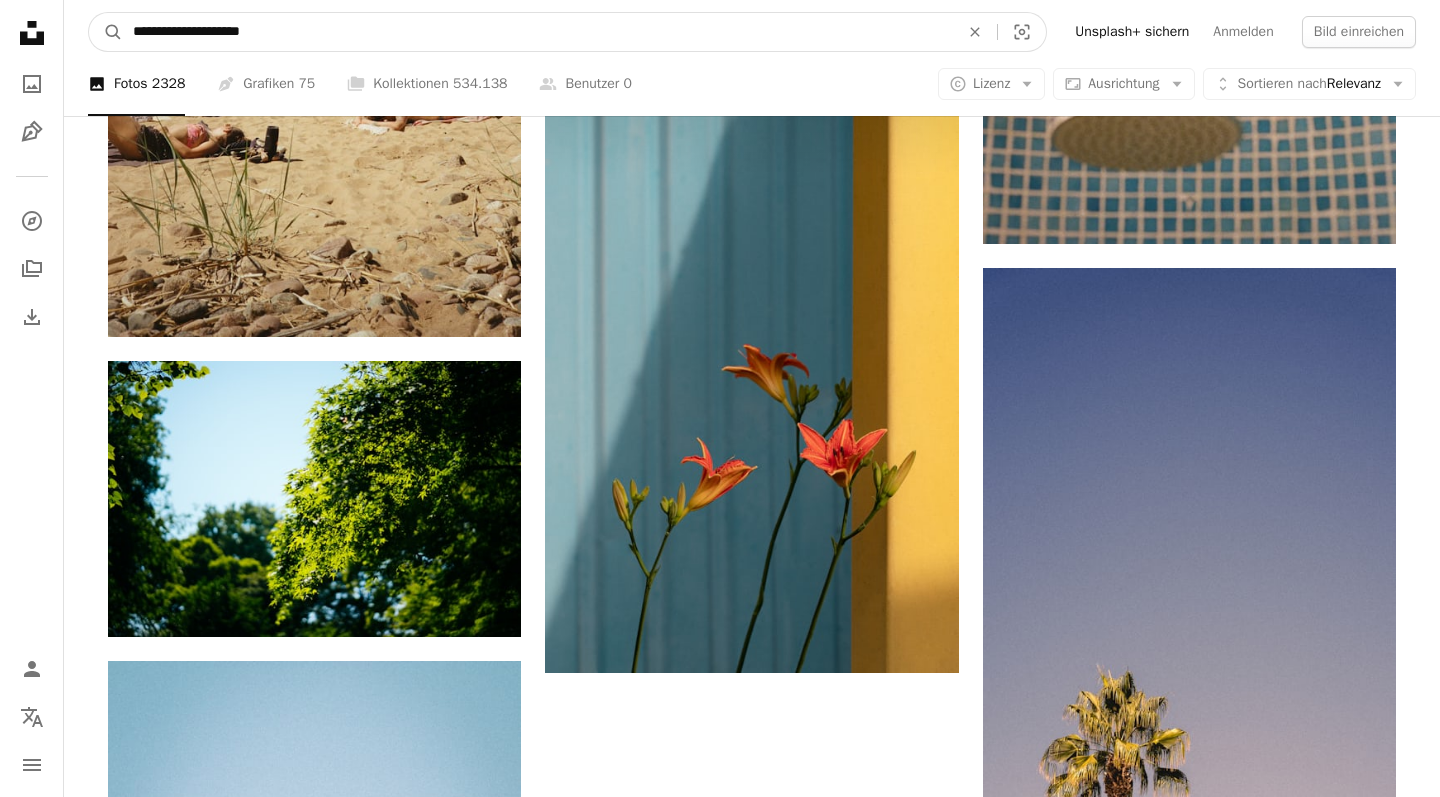 type on "**********" 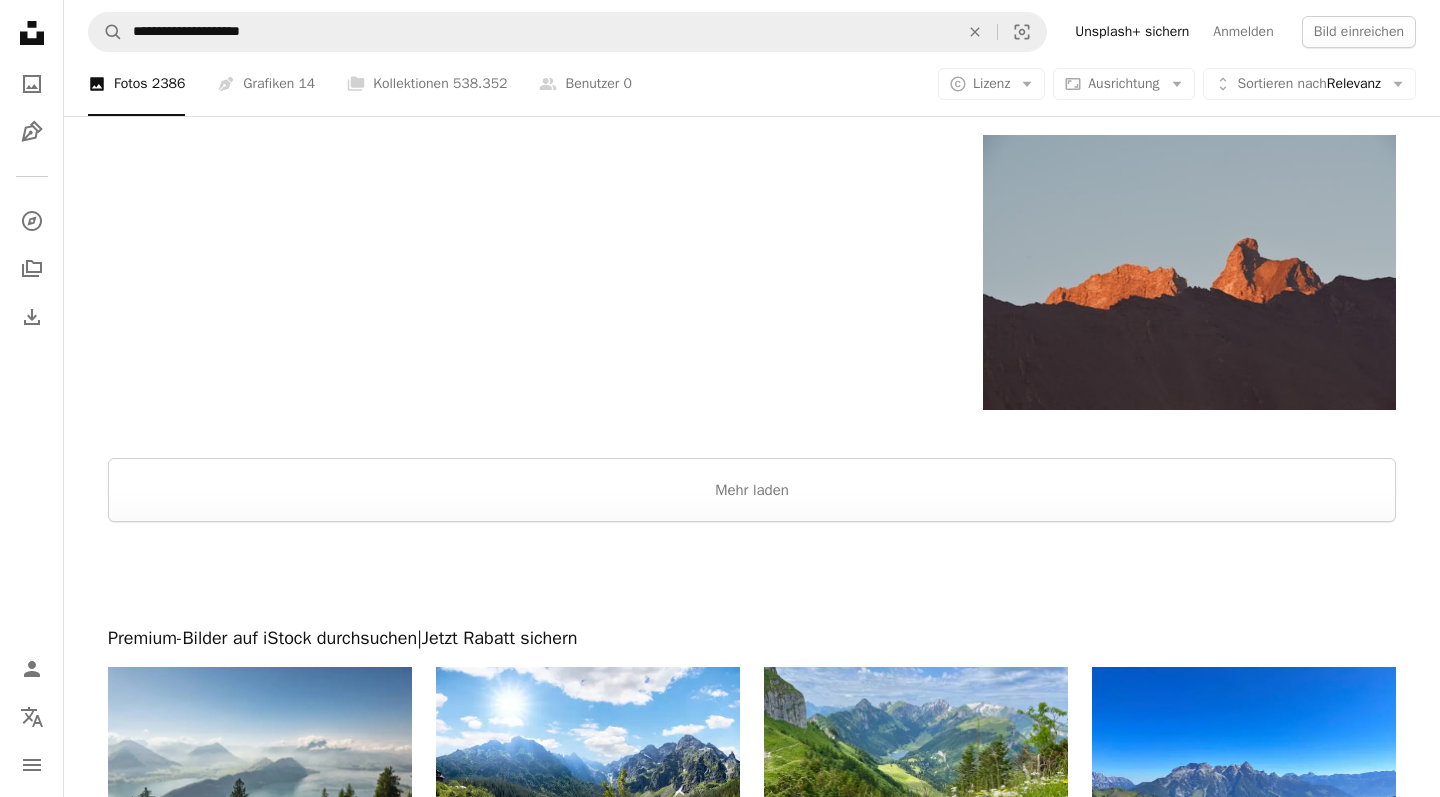 scroll, scrollTop: 3621, scrollLeft: 0, axis: vertical 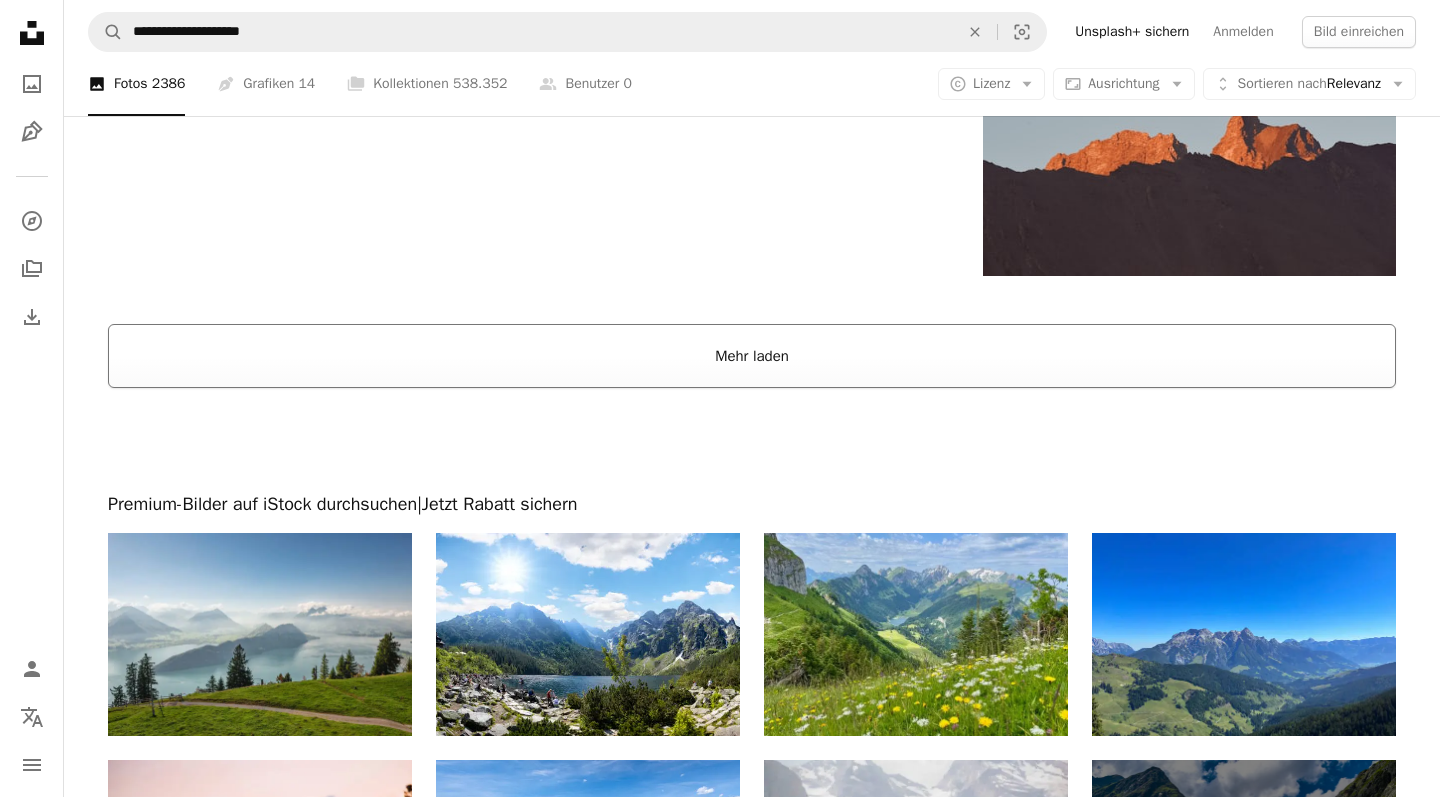 click on "Mehr laden" at bounding box center [752, 356] 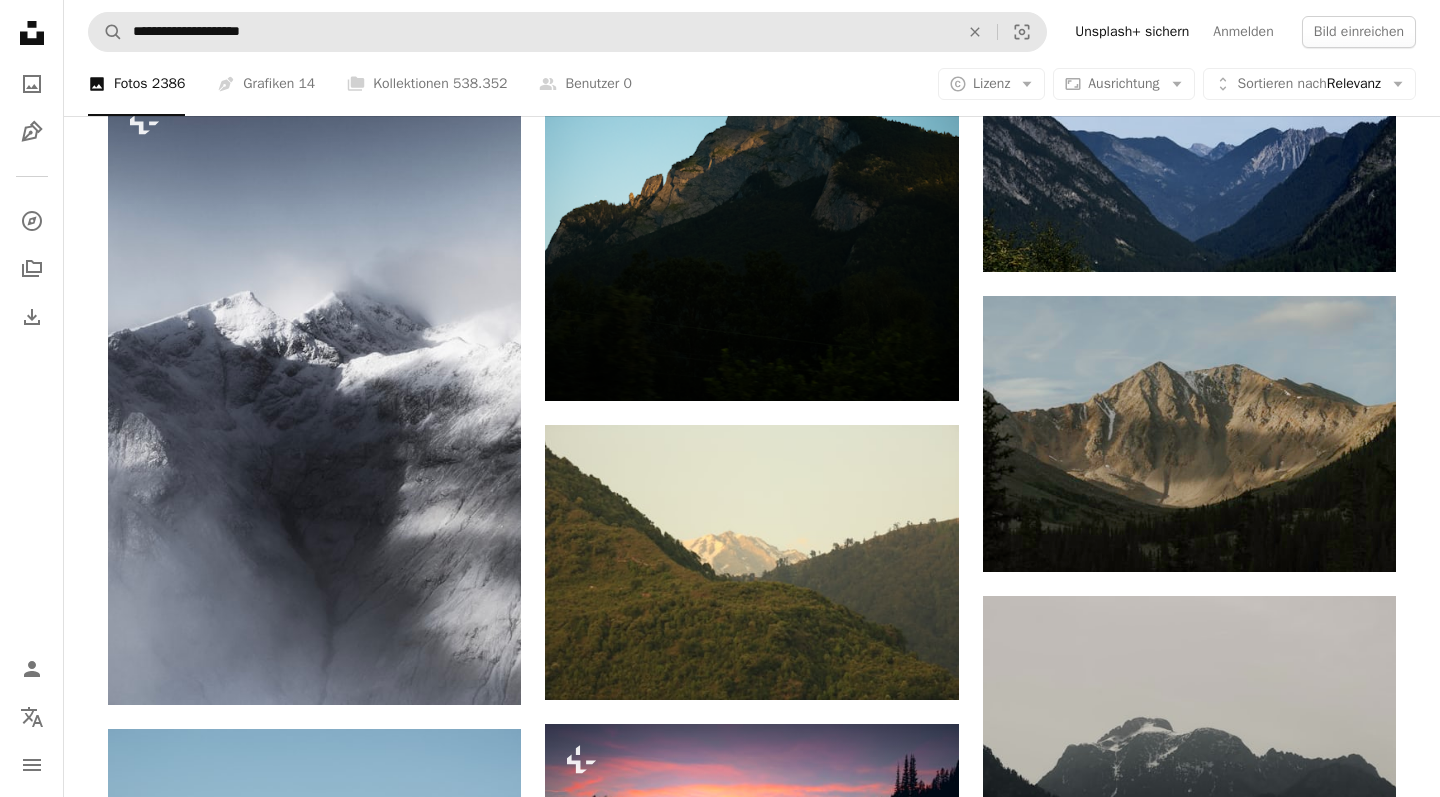 scroll, scrollTop: 27246, scrollLeft: 0, axis: vertical 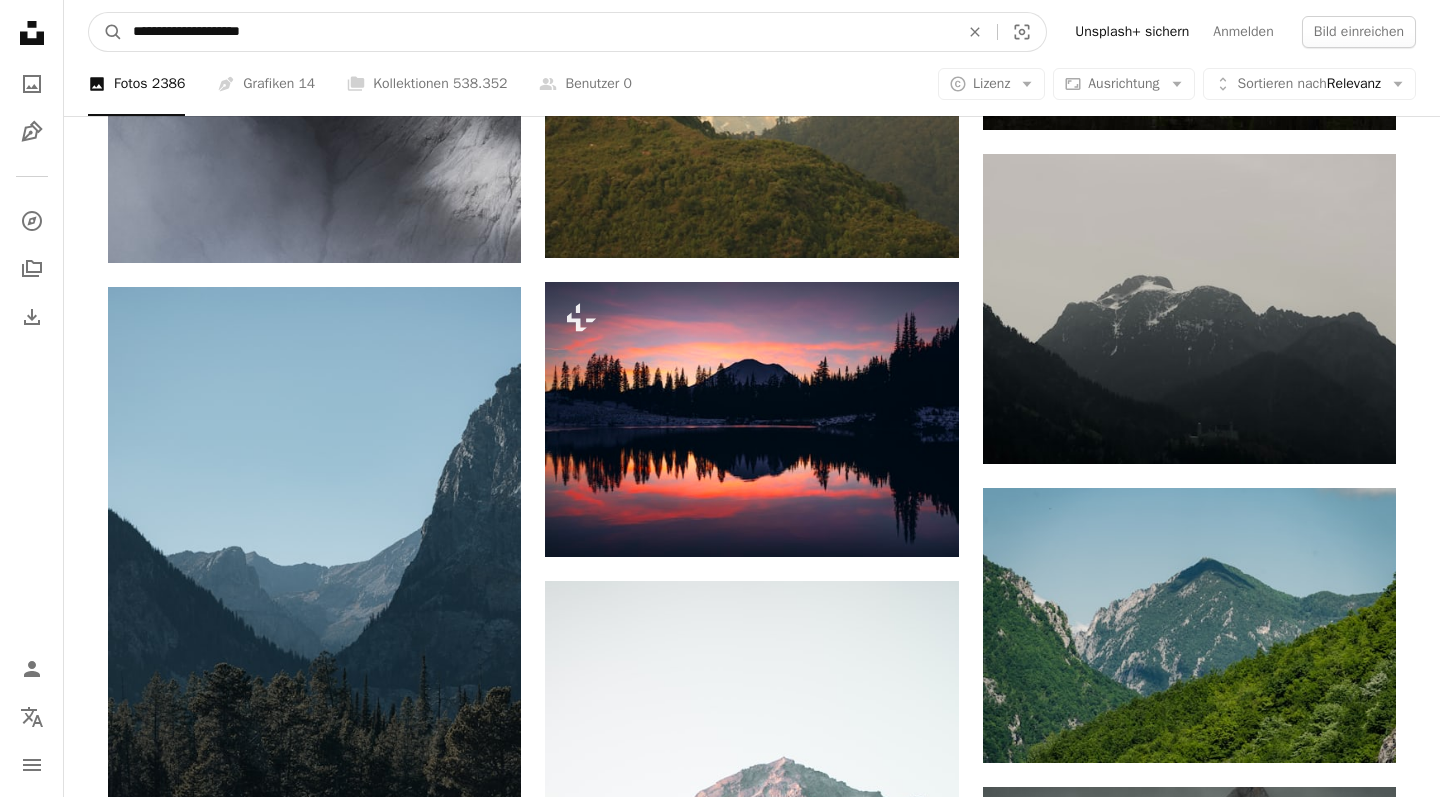 click on "**********" at bounding box center [538, 32] 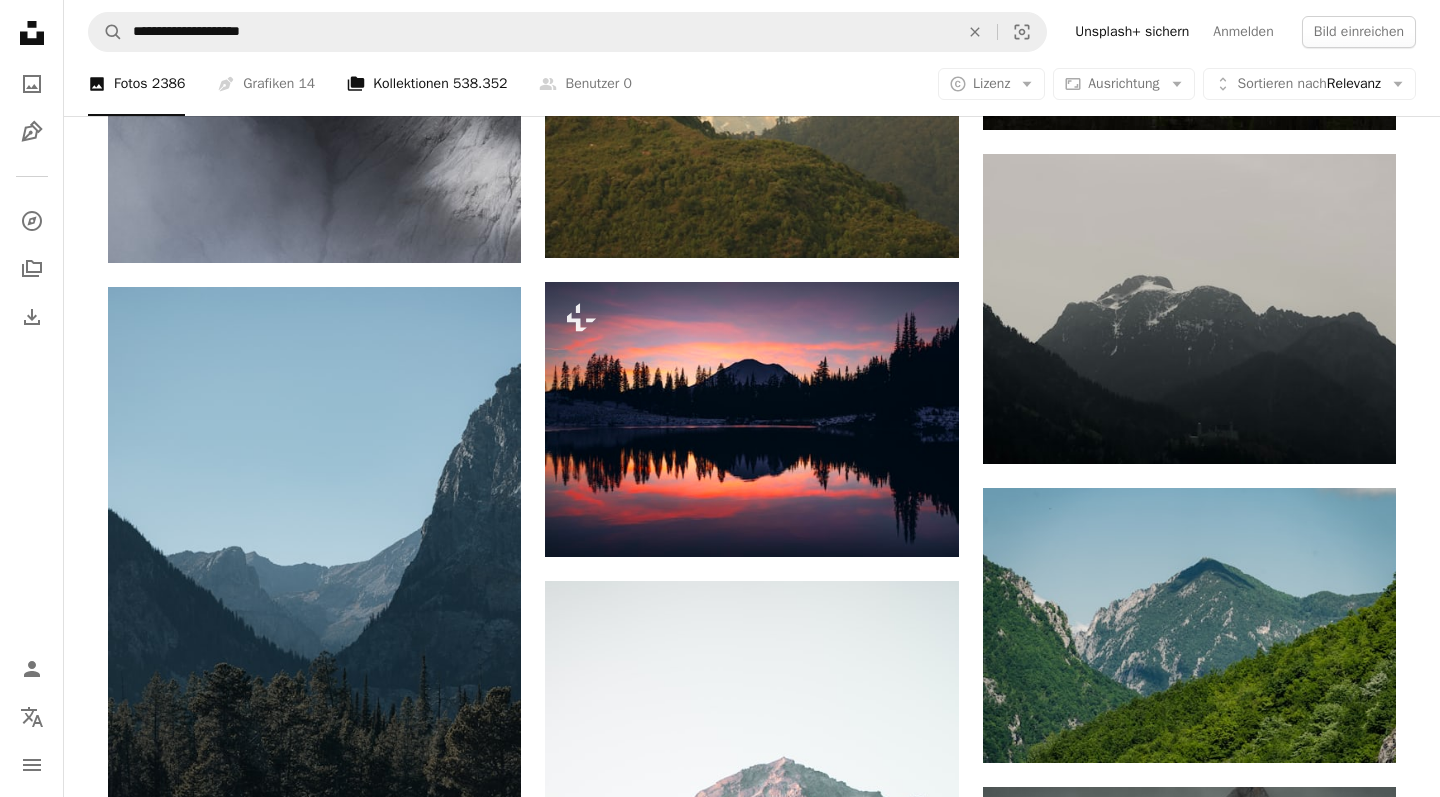 click on "A stack of folders Kollektionen [NUMBER]" at bounding box center (427, 84) 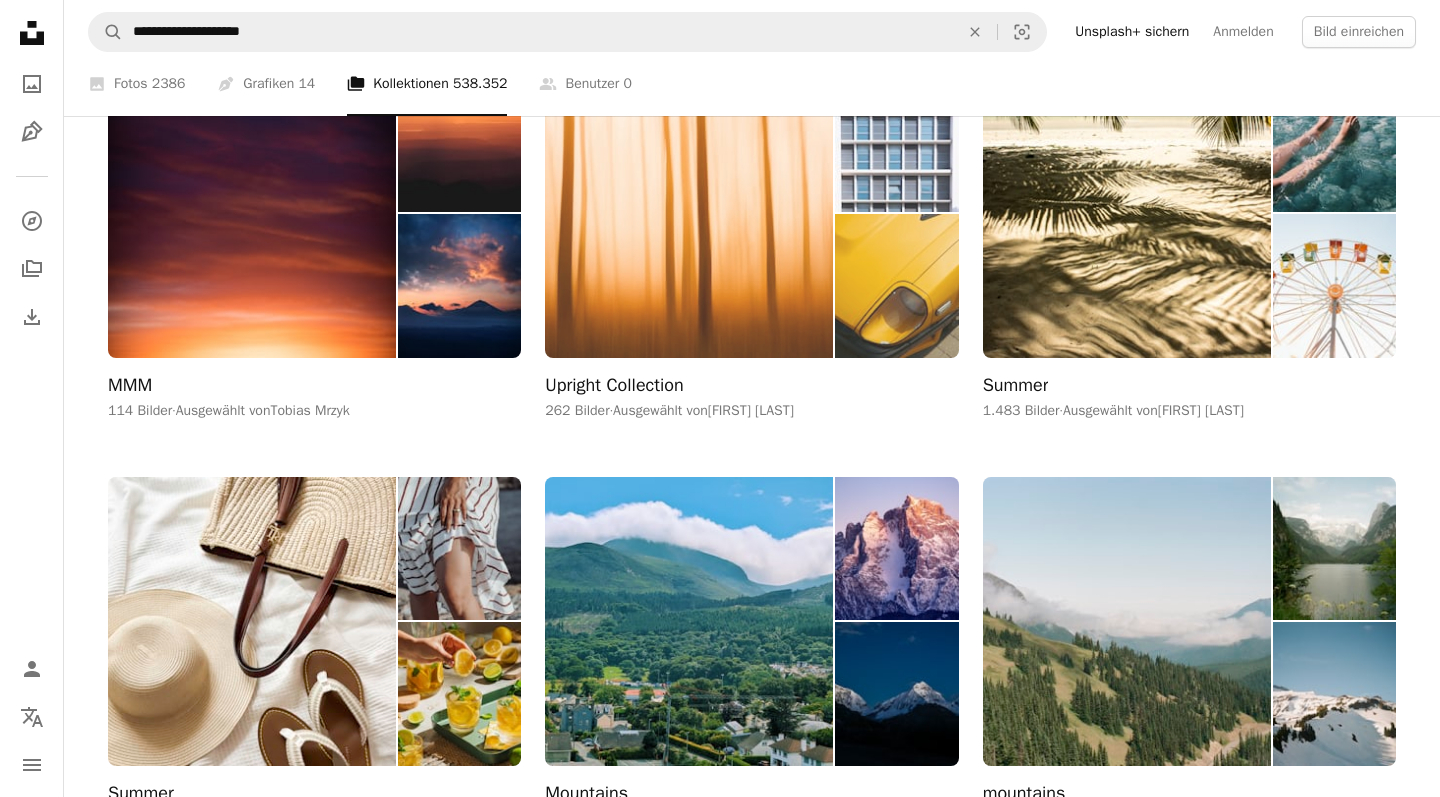 scroll, scrollTop: 529, scrollLeft: 0, axis: vertical 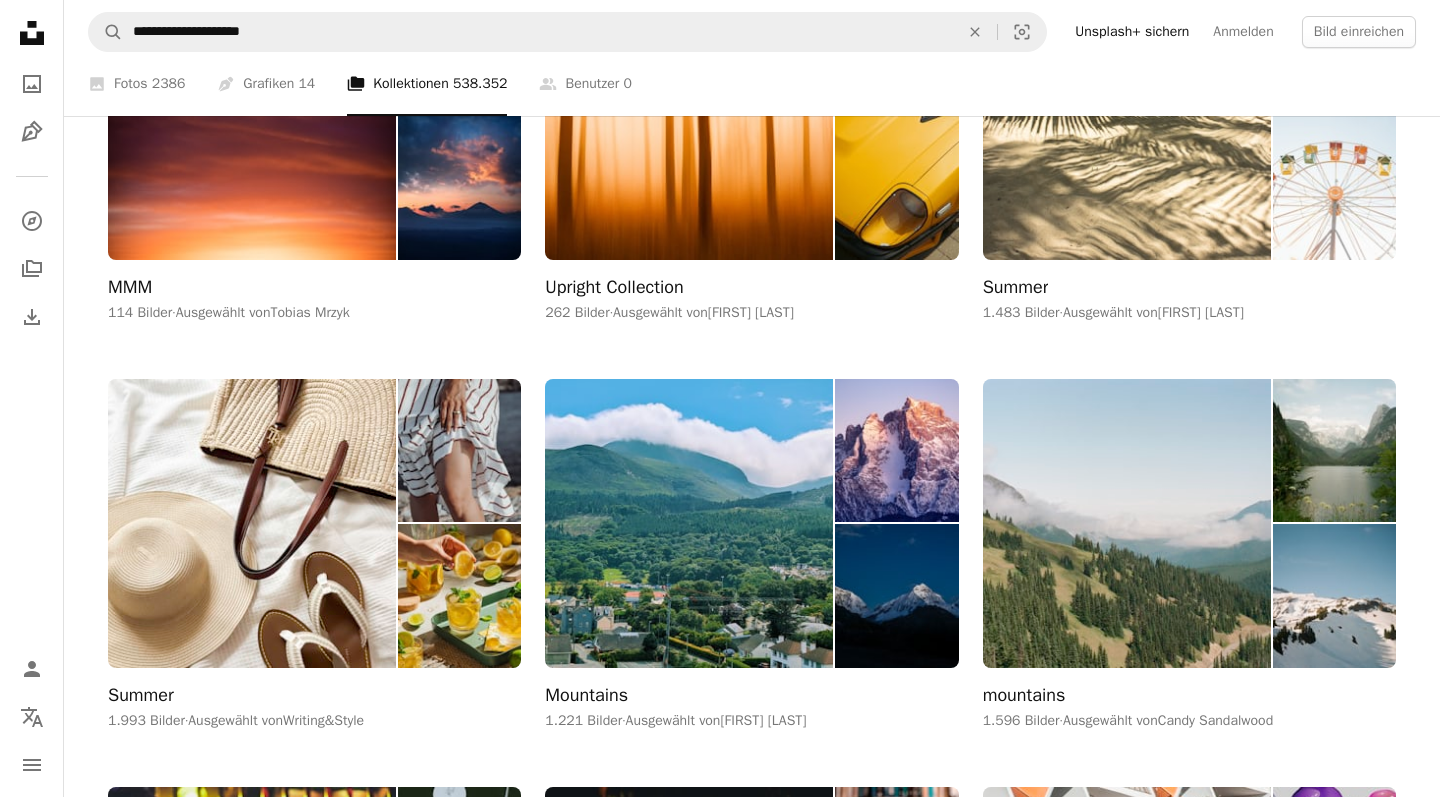 click at bounding box center (1334, 188) 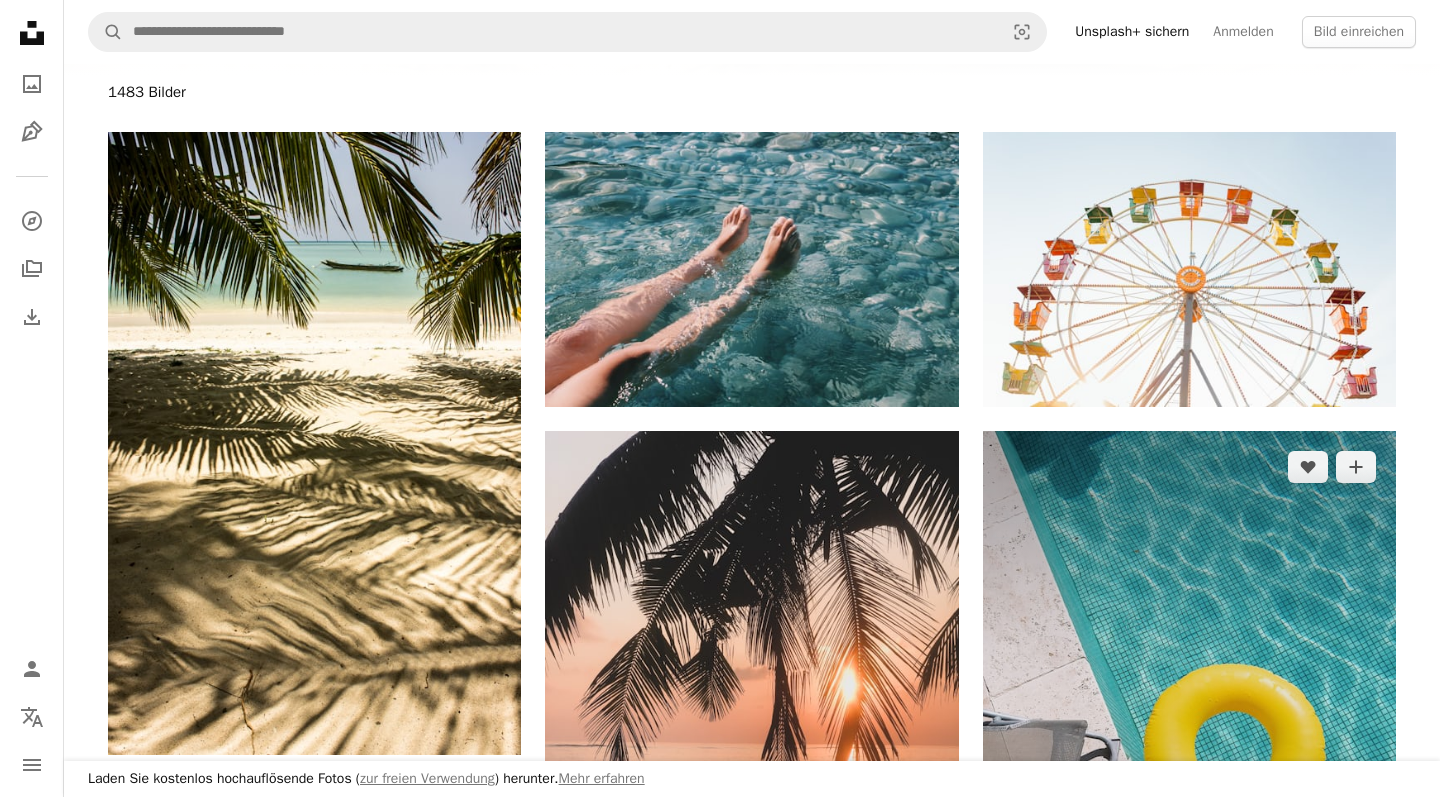 scroll, scrollTop: 216, scrollLeft: 0, axis: vertical 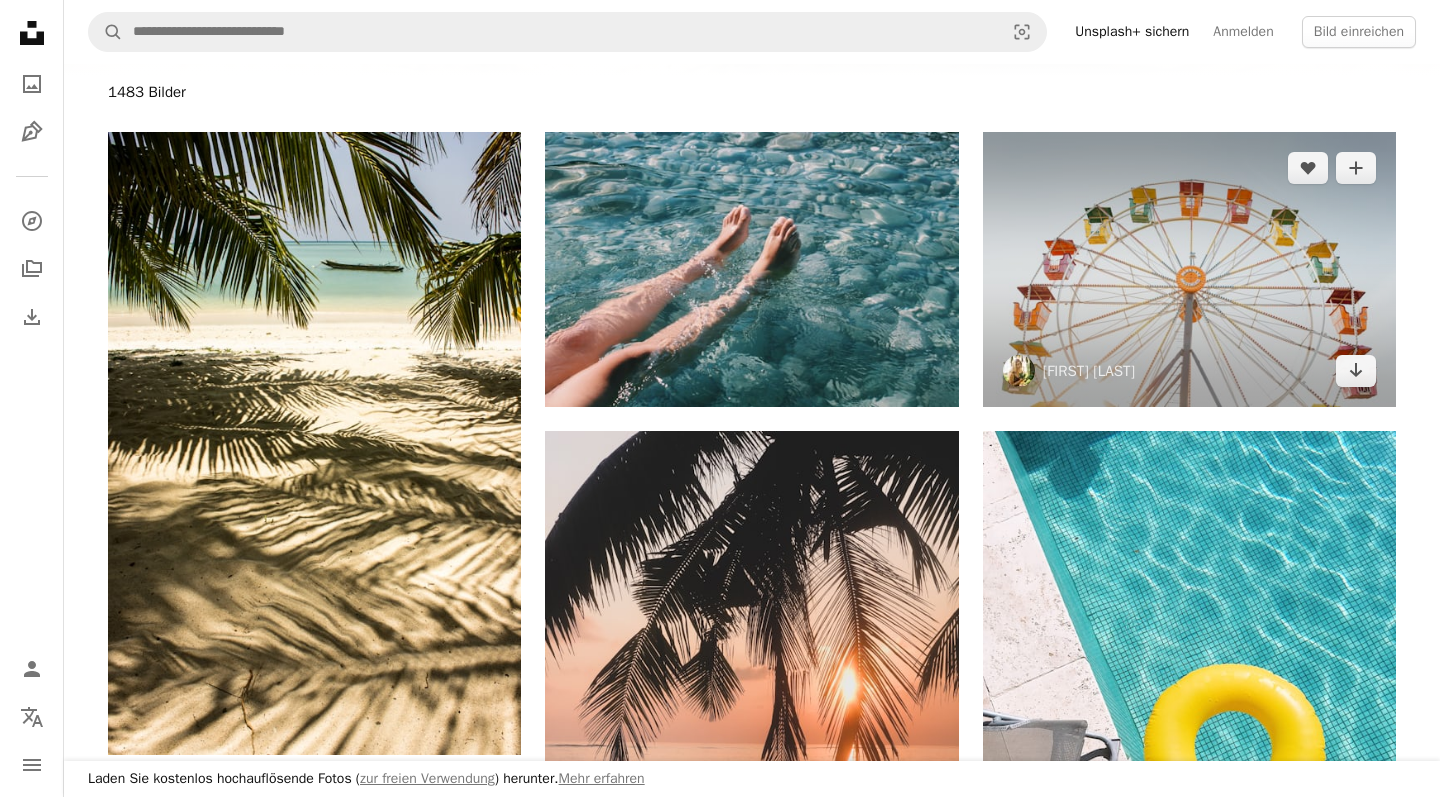 click at bounding box center [1189, 269] 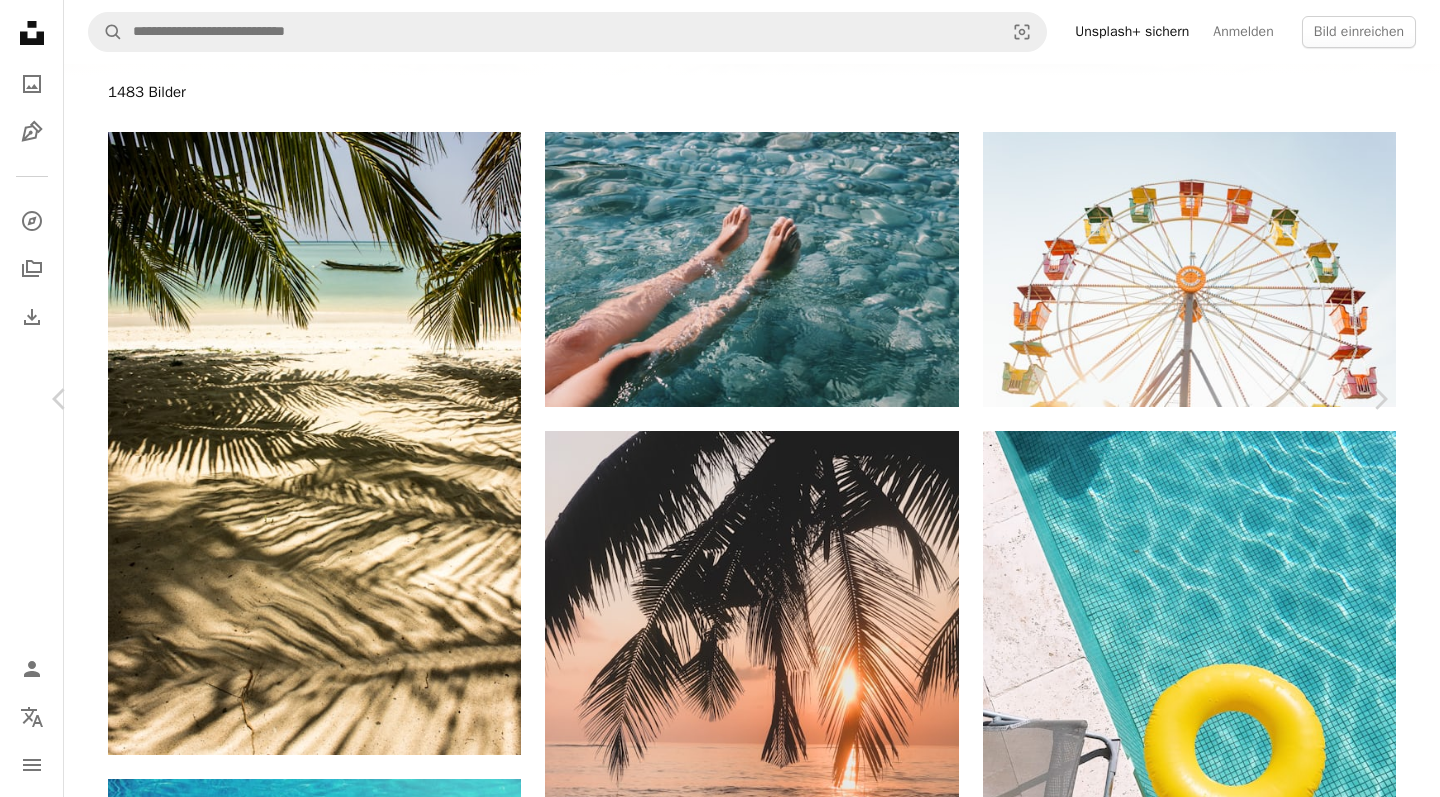 click on "A X shape Chevron left Chevron right [FIRST] [LAST] A heart A plus sign Bild bearbeiten   Plus sign for Unsplash+ Kostenlos herunterladen Chevron down Zoom in Aufrufe 26.137.246 Downloads 174.840 Veröffentlicht in Fotos ,  Reise ,  Hintergrundbilder A forward-right arrow Teilen Info icon Info More Actions A map marker [LOCATION], [LOCATION] Calendar outlined Veröffentlicht am  [DATE] Camera Canon, EOS 6D Safety Kostenlos zu verwenden im Rahmen der  Unsplash Lizenz Tapete Sonnenuntergang Sommer bunt Farbhintergrund Farbe Tapete Sommer-Tapete Venedig Sonnenlicht Einfarbiger Hintergrund hell Sommer Hintergrund Rad Karneval Vergnügungspark gerecht Riesenrad Leuchtsignal Coole Hintergründe rund Public Domain-Bilder Ähnliche Premium-Bilder auf iStock durchsuchen  |  20 % Rabatt mit Aktionscode UNSPLASH20 Mehr auf iStock anzeigen  ↗ Ähnliche Bilder A heart A plus sign [FIRST] [LAST] Für  Unsplash+ A lock   A heart" at bounding box center (720, 5629) 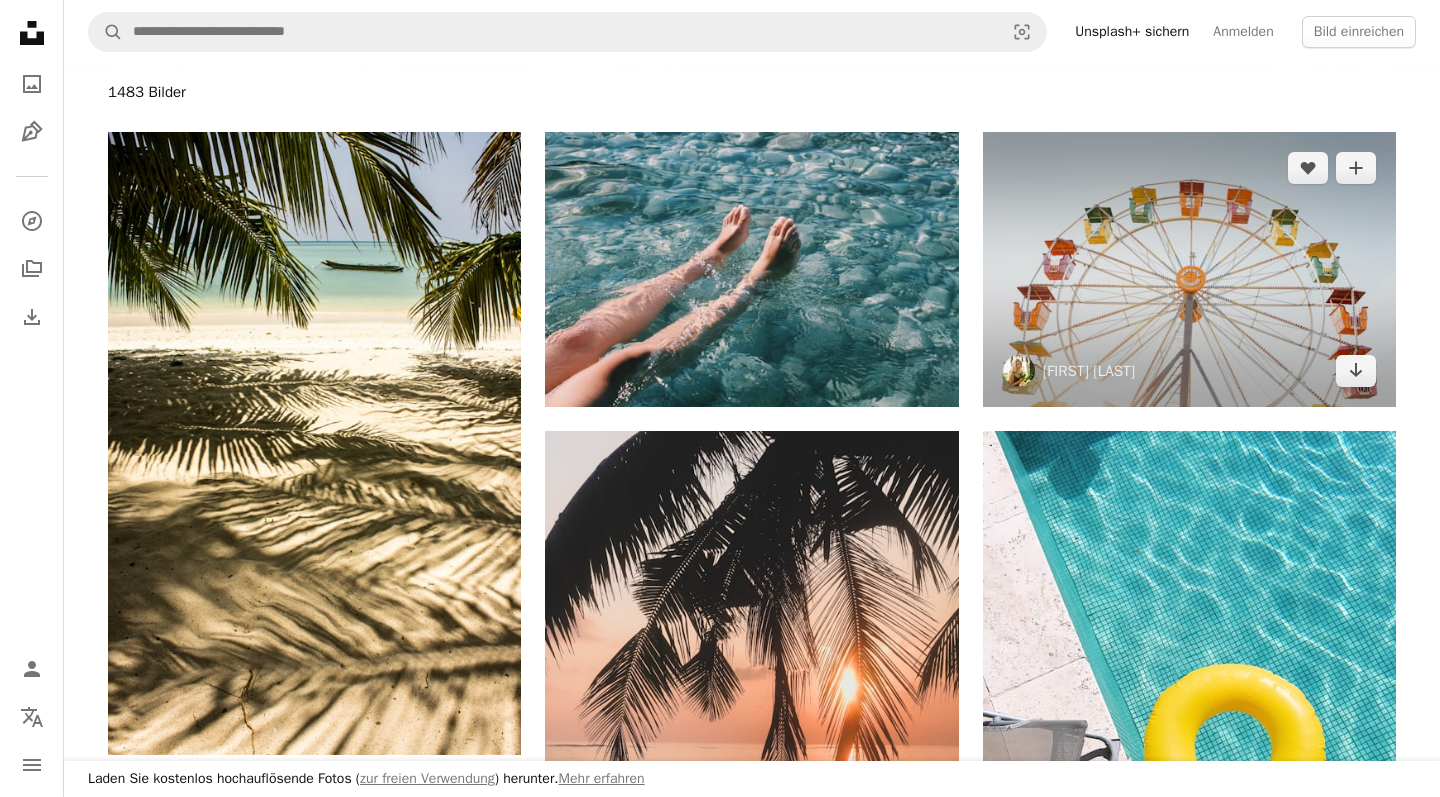 click at bounding box center (1189, 269) 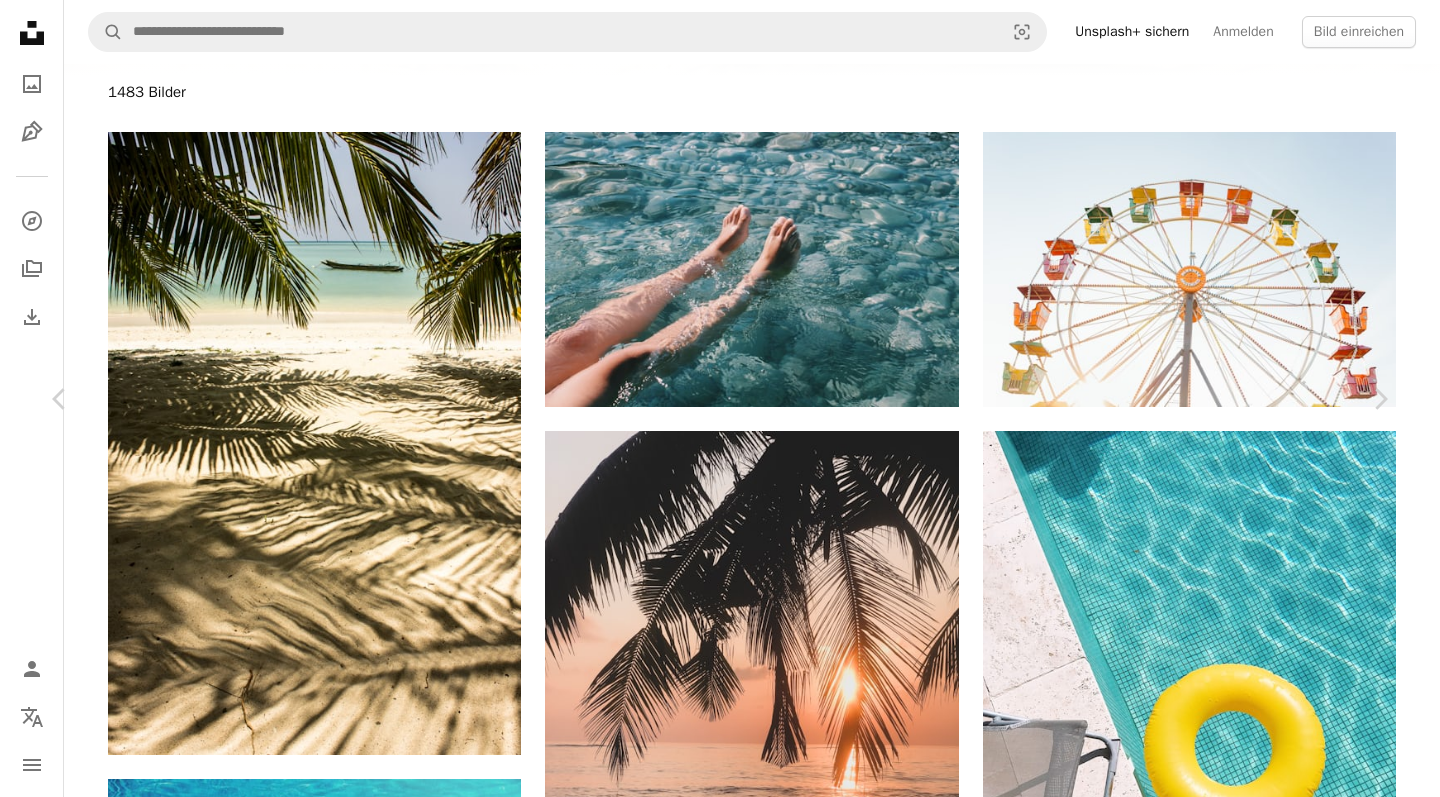 click on "Info icon Info" at bounding box center [1211, 5981] 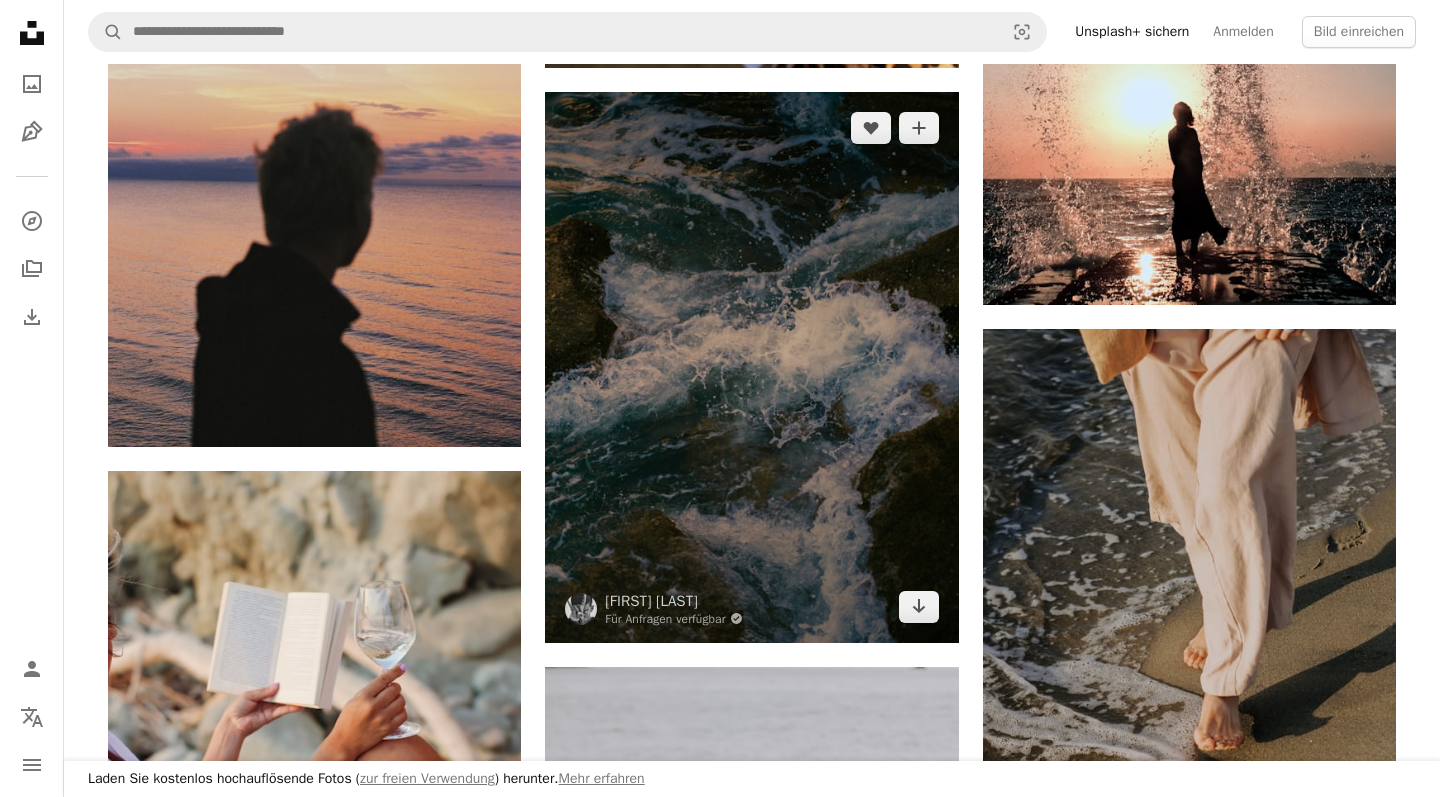 scroll, scrollTop: 2069, scrollLeft: 0, axis: vertical 